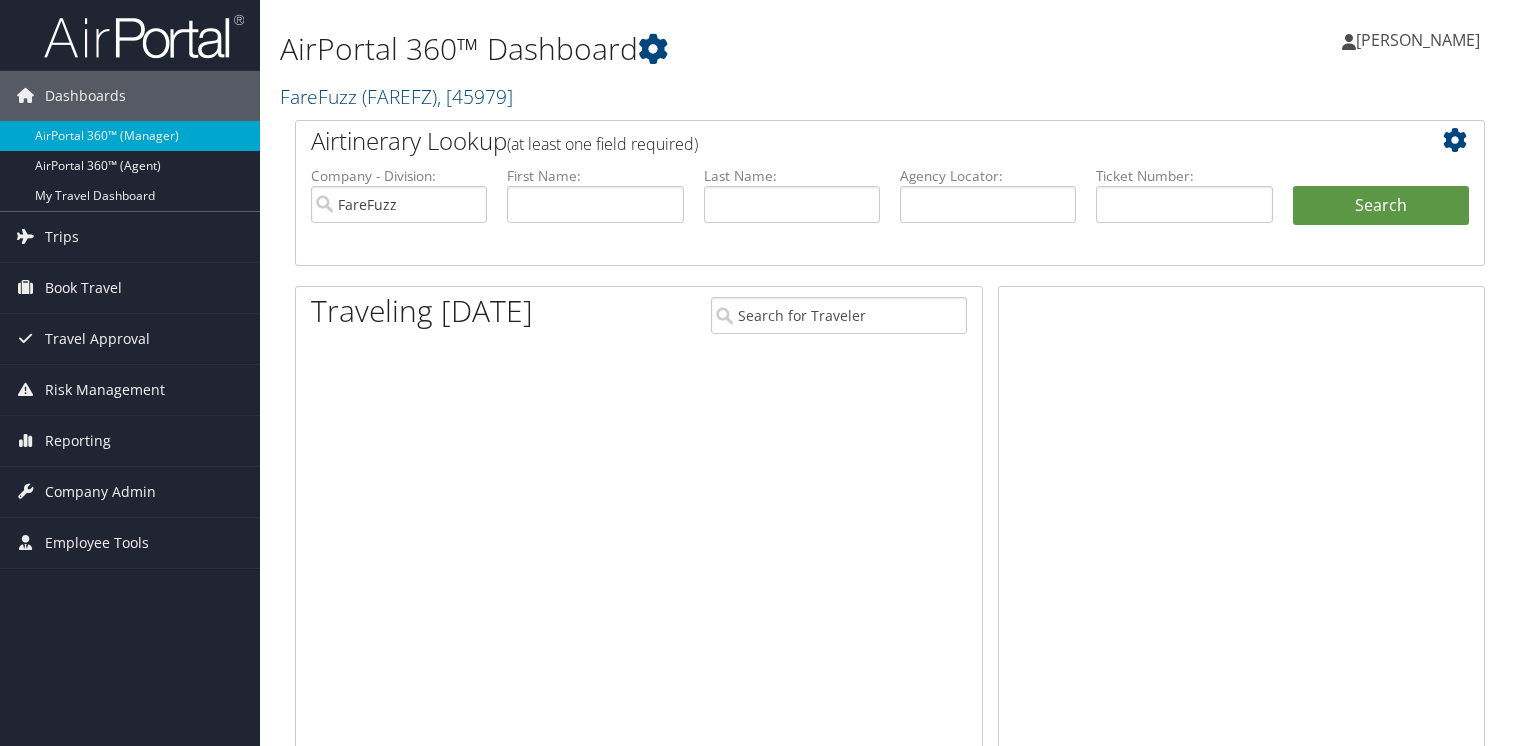 scroll, scrollTop: 0, scrollLeft: 0, axis: both 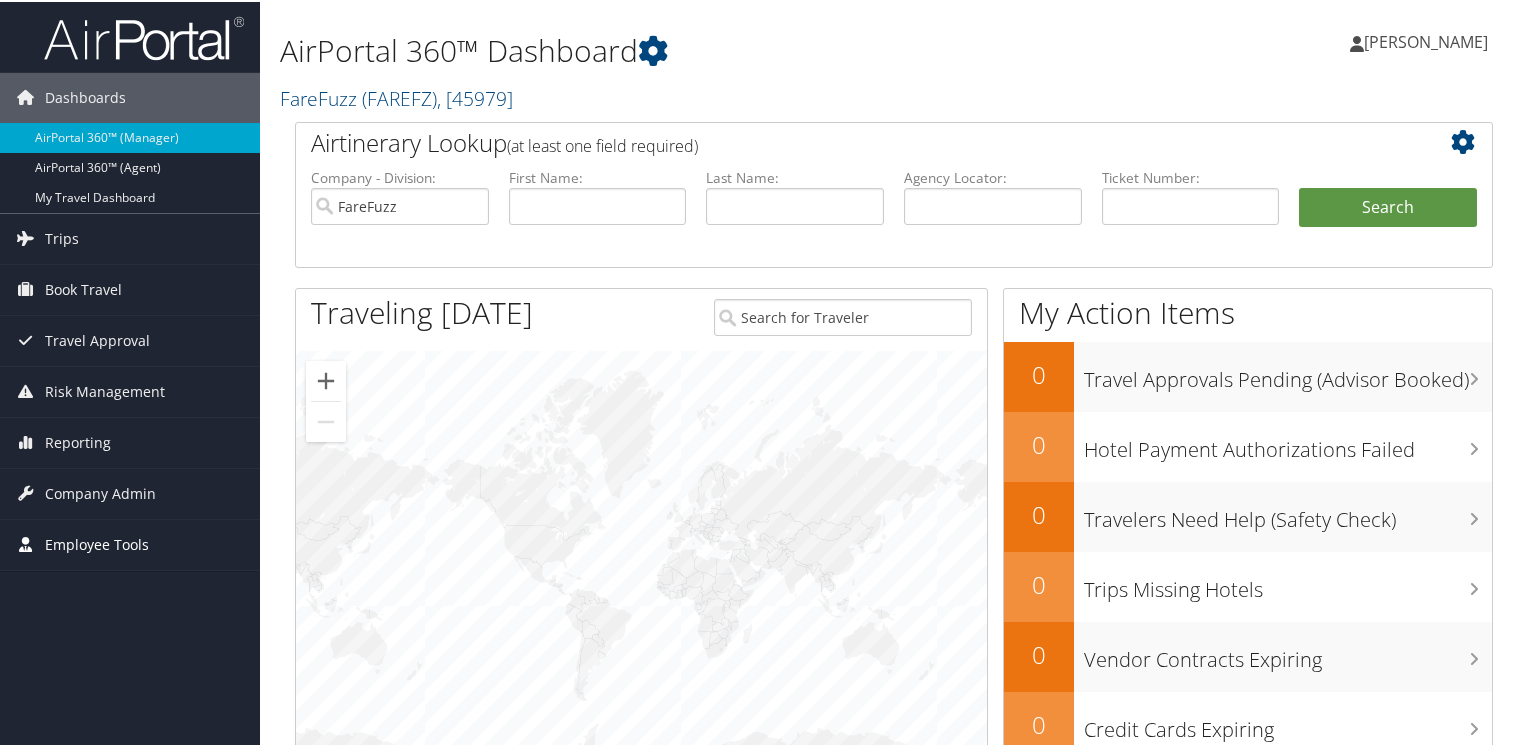 click on "Employee Tools" at bounding box center [97, 543] 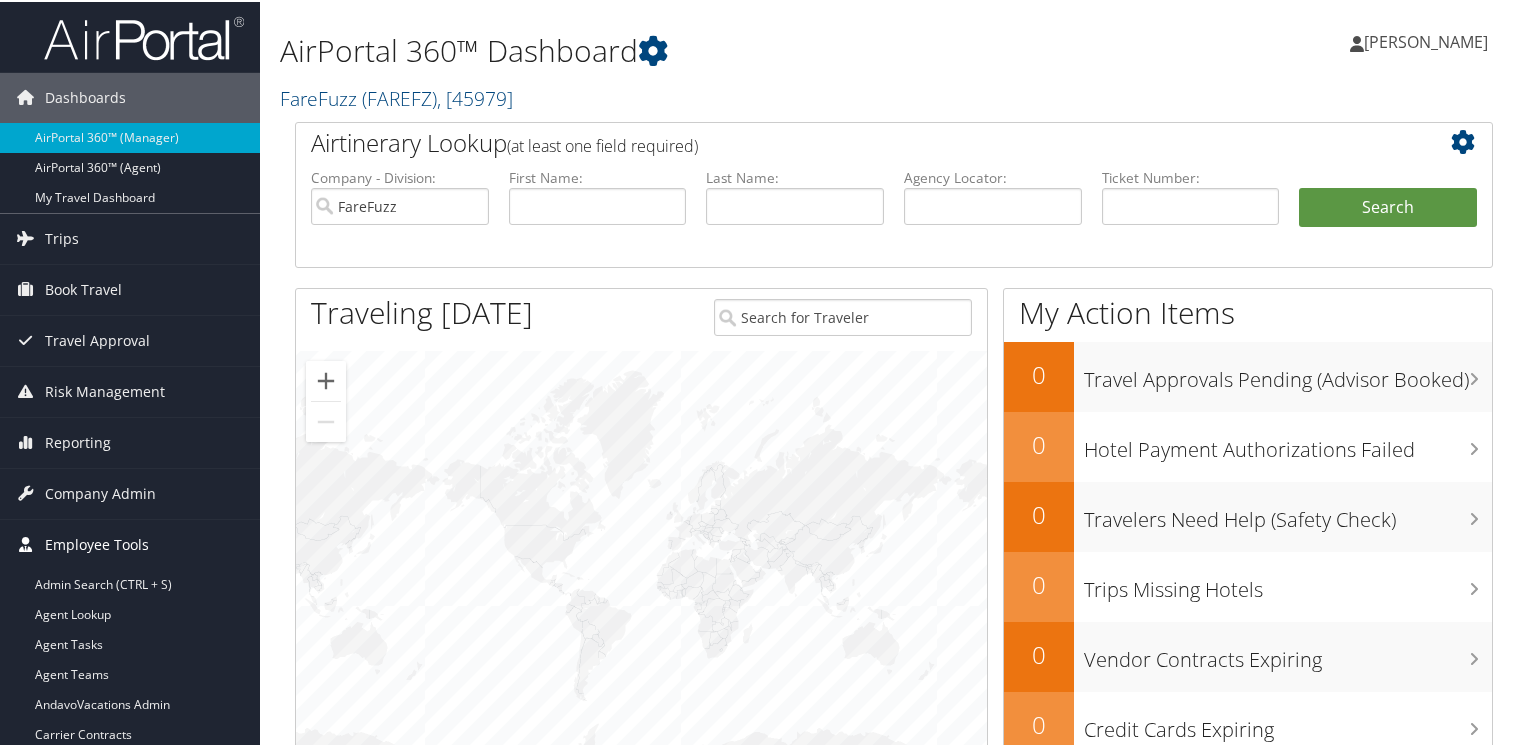 scroll, scrollTop: 100, scrollLeft: 0, axis: vertical 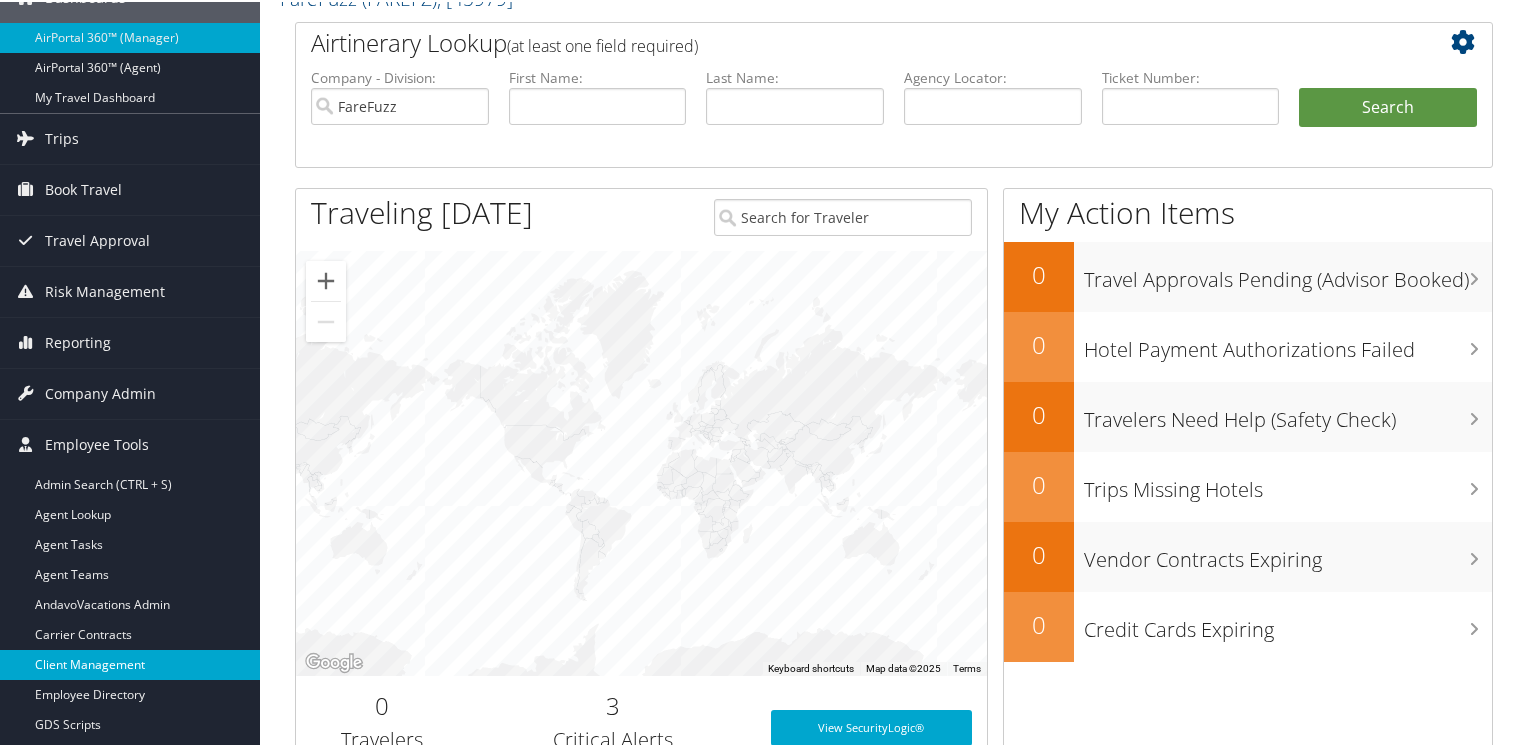 click on "Client Management" at bounding box center (130, 663) 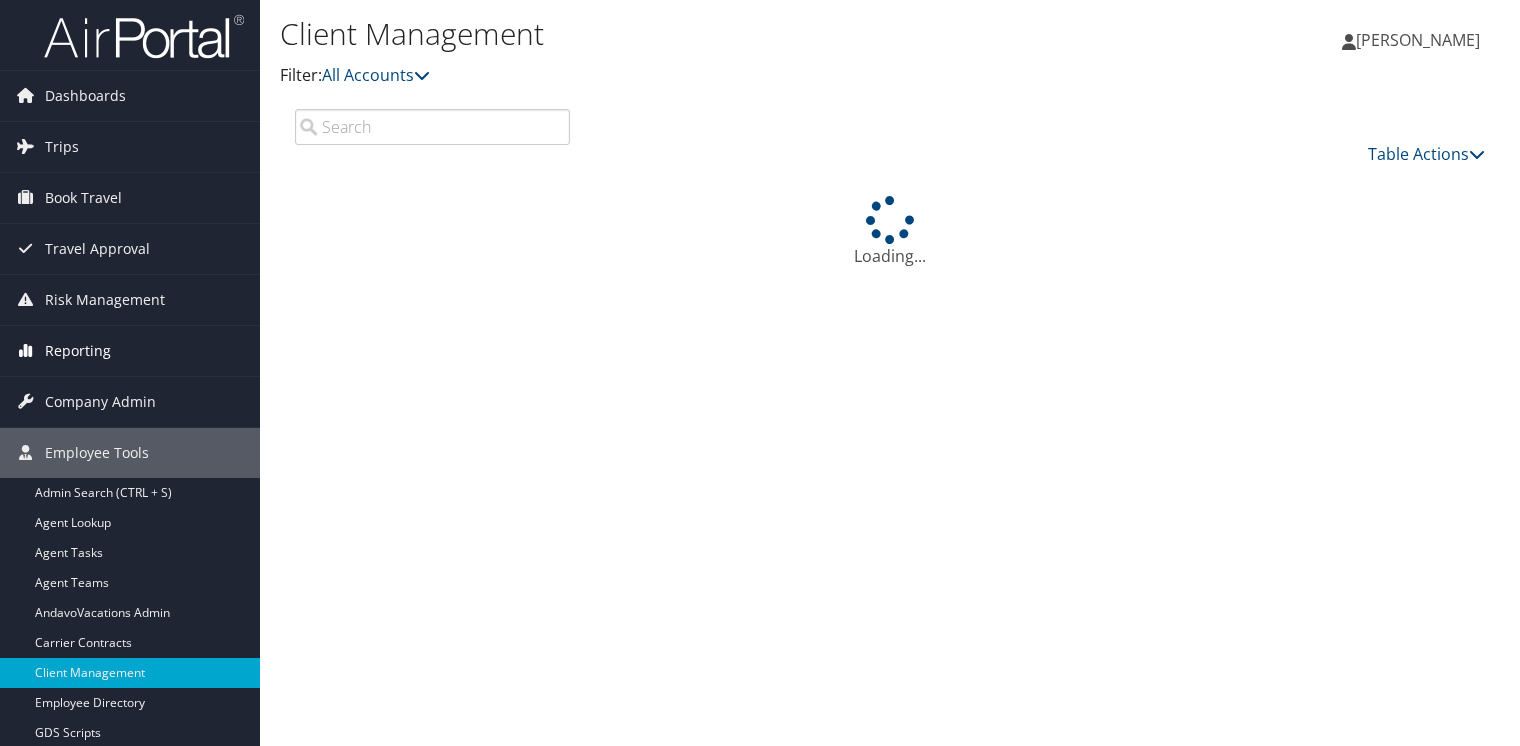 scroll, scrollTop: 0, scrollLeft: 0, axis: both 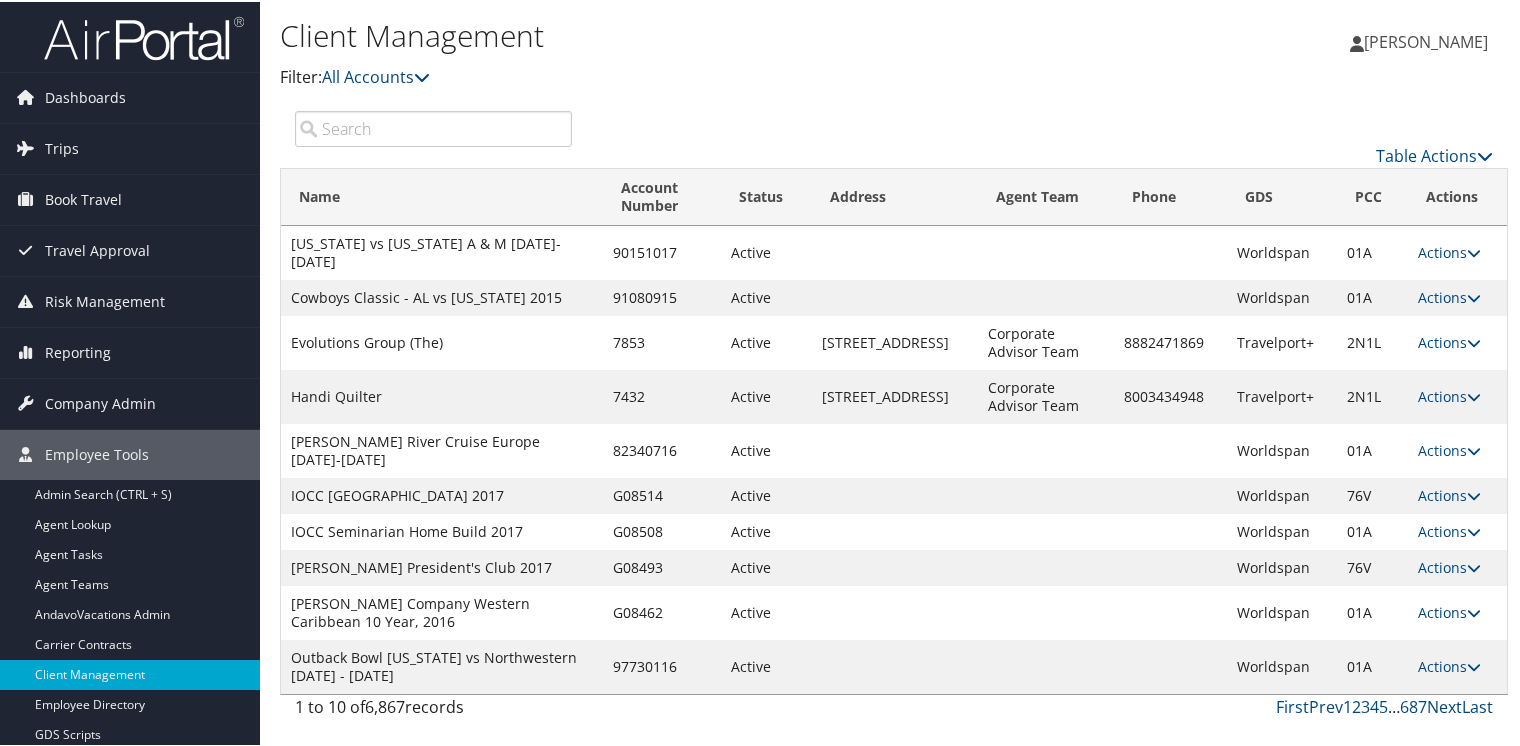 click at bounding box center [433, 127] 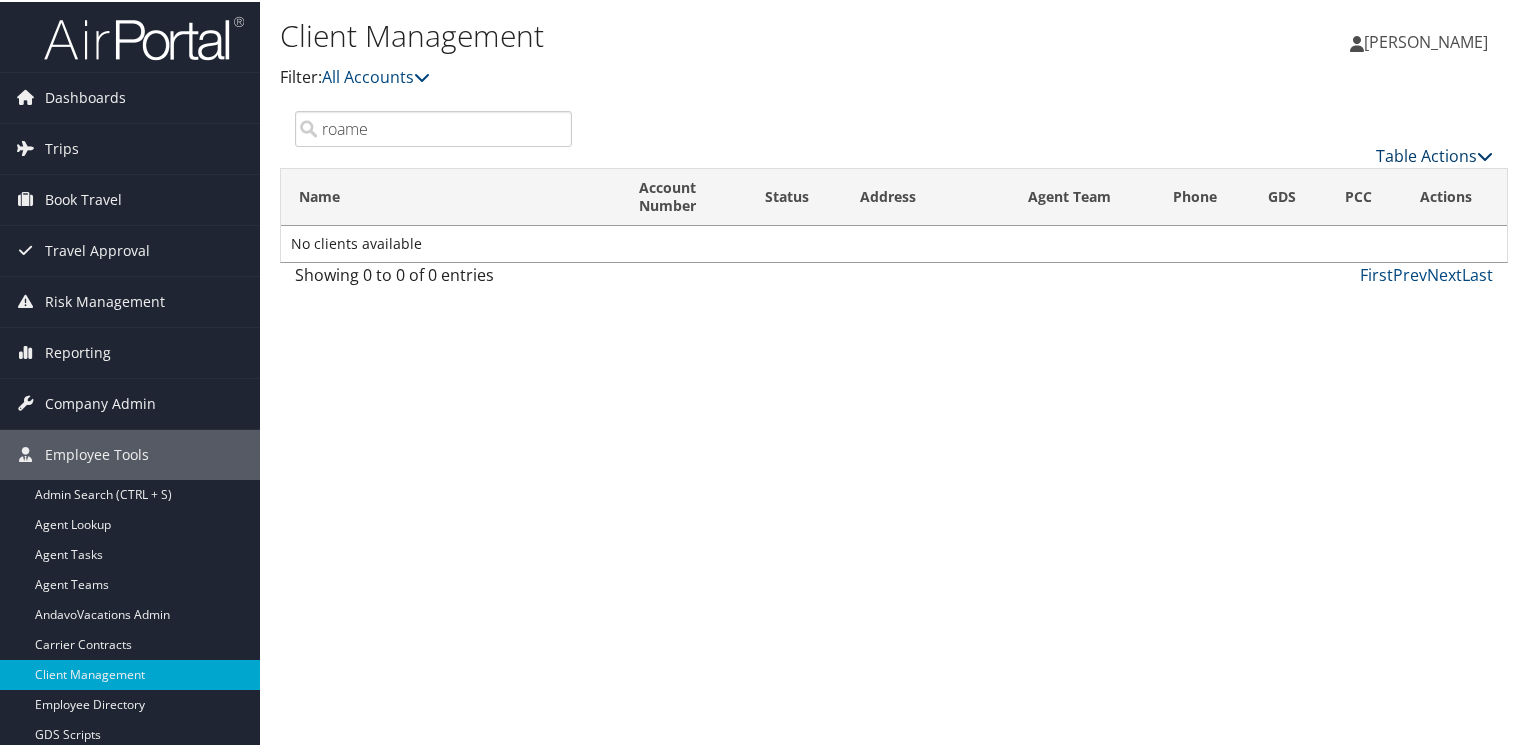 type on "roame" 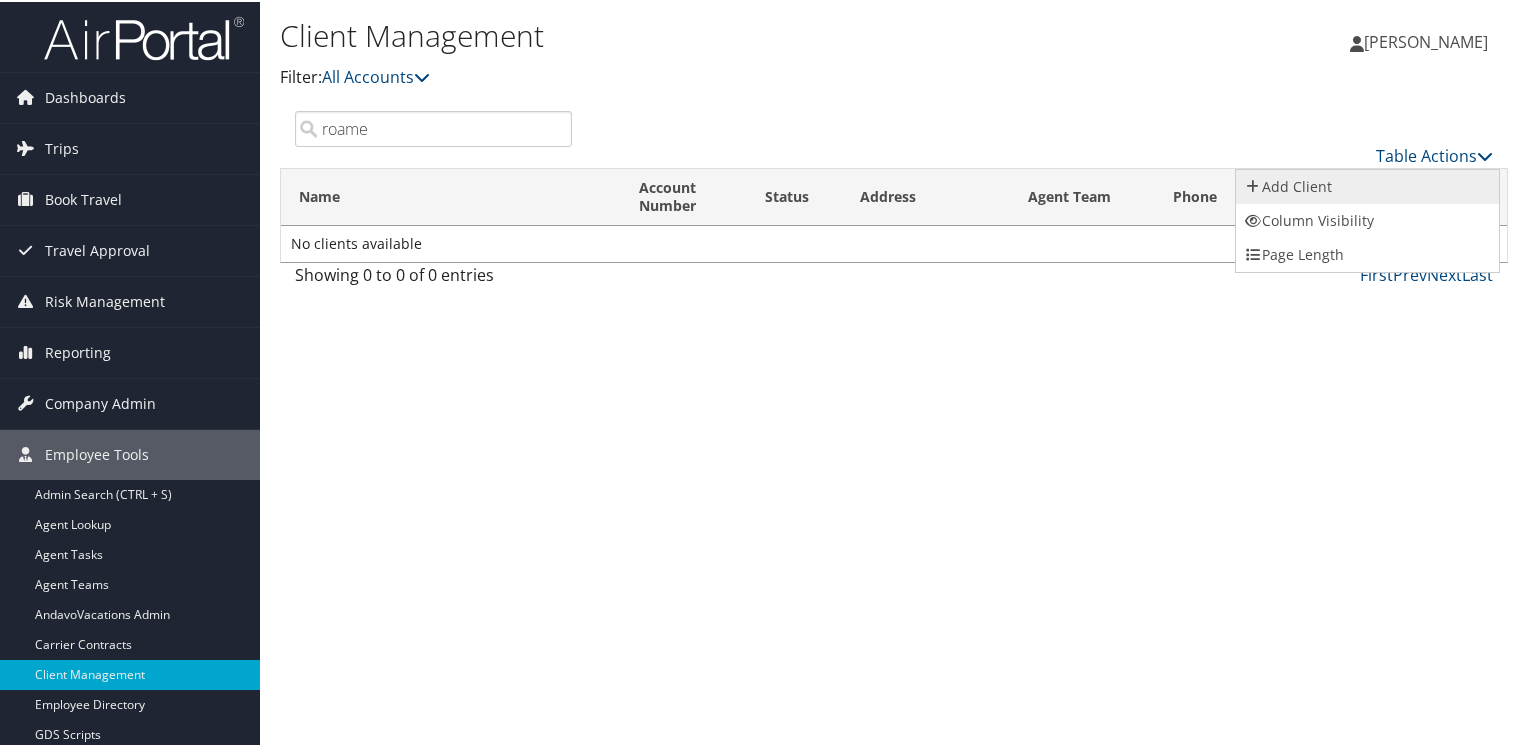 click on "Add Client" at bounding box center [1367, 185] 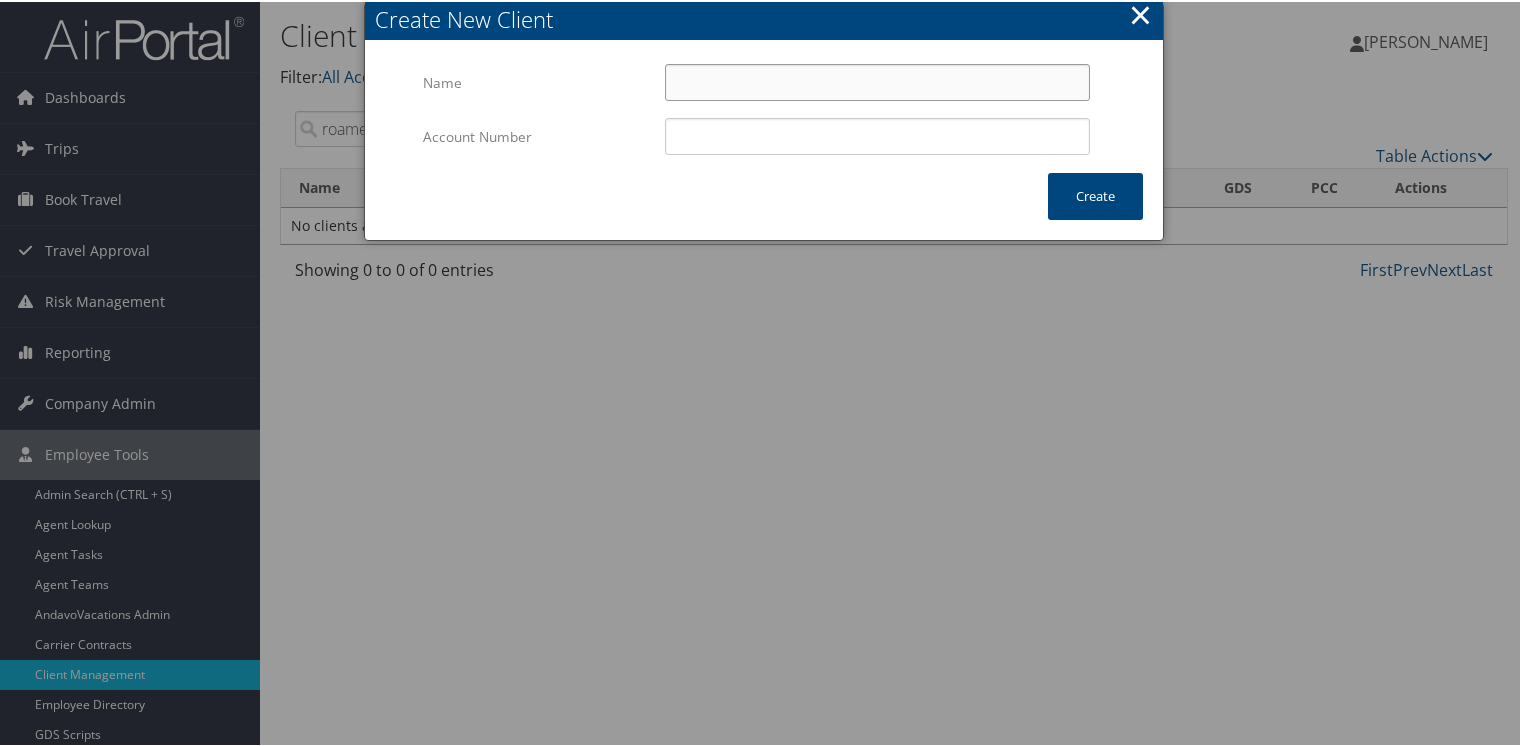 click on "Name" at bounding box center (877, 80) 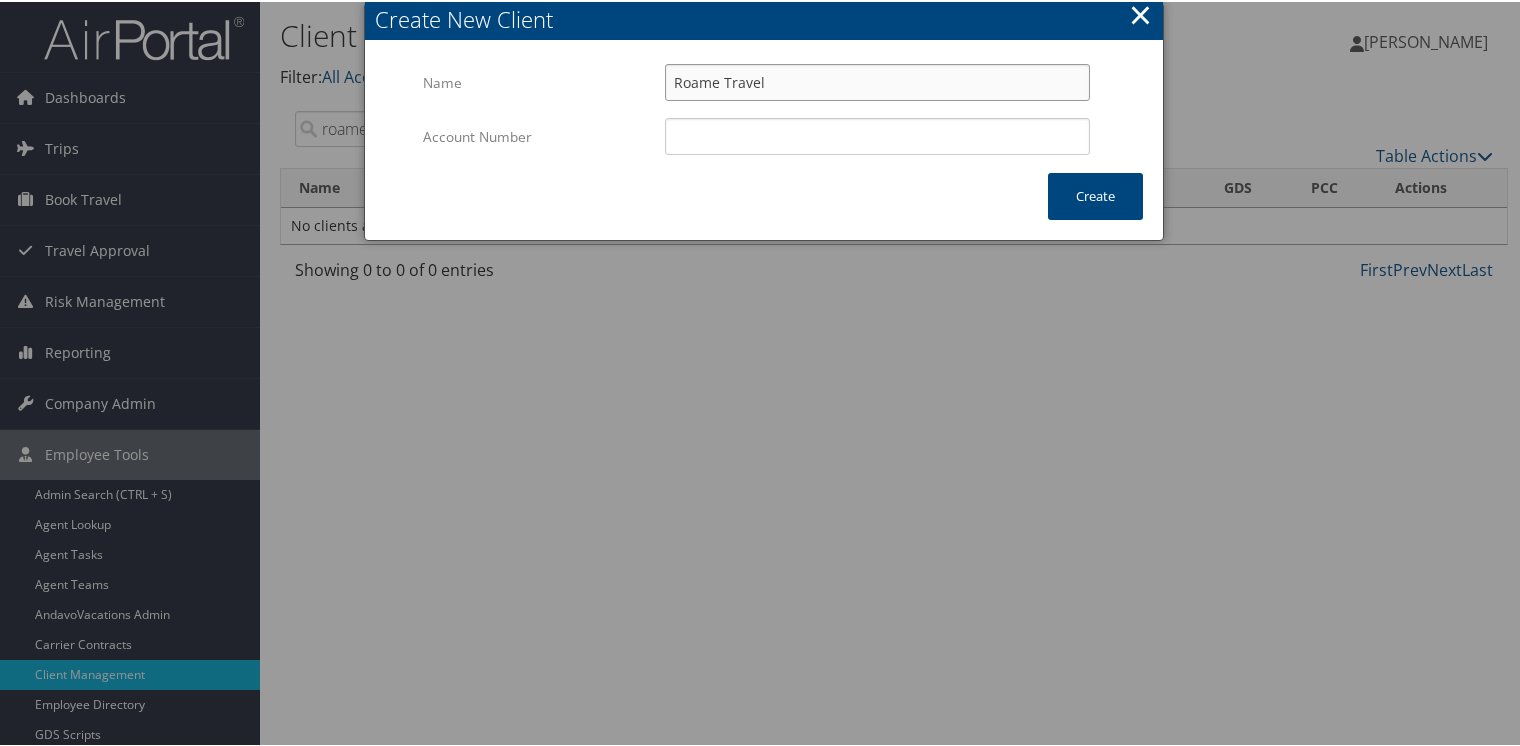 type on "Roame Travel" 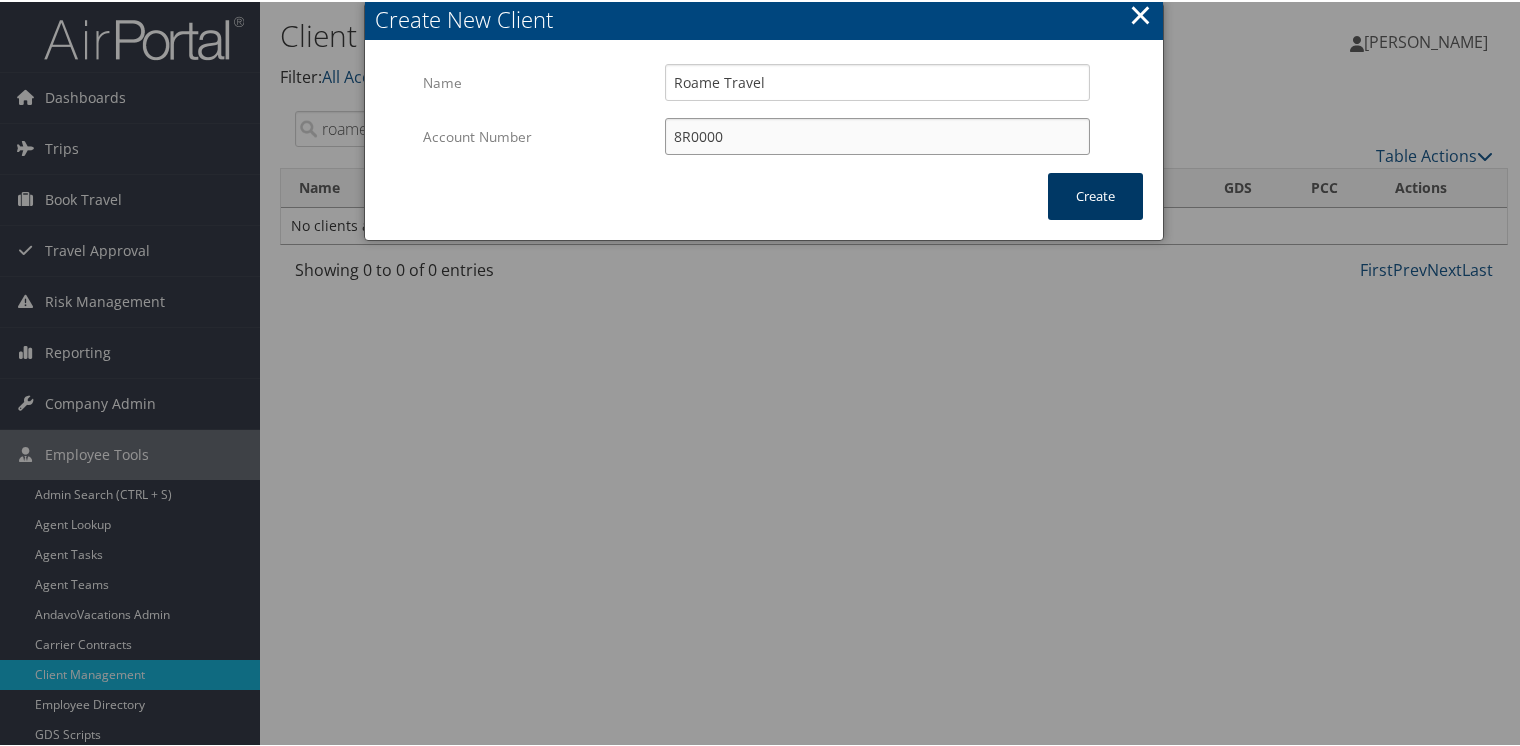 type on "8R0000" 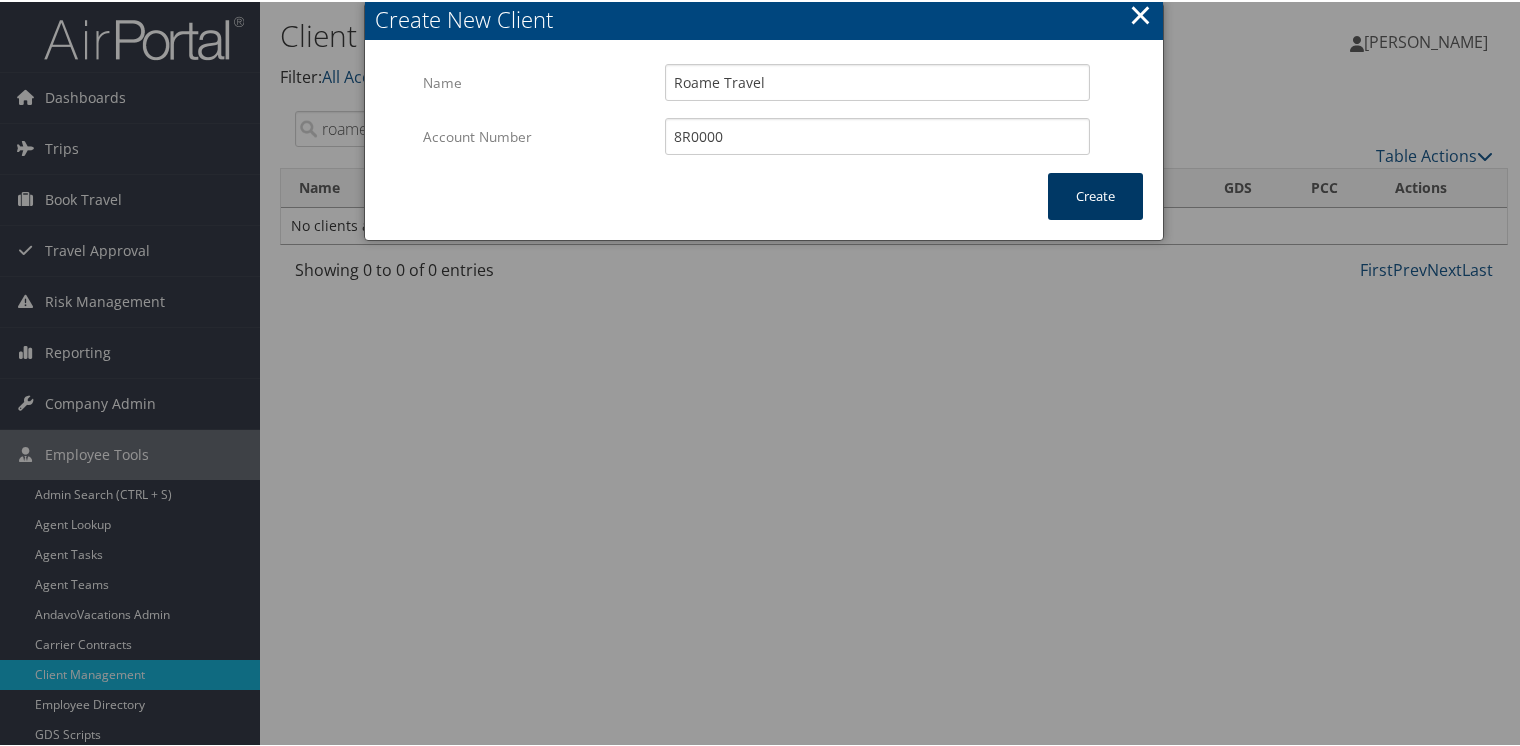 click on "Create" at bounding box center [1095, 194] 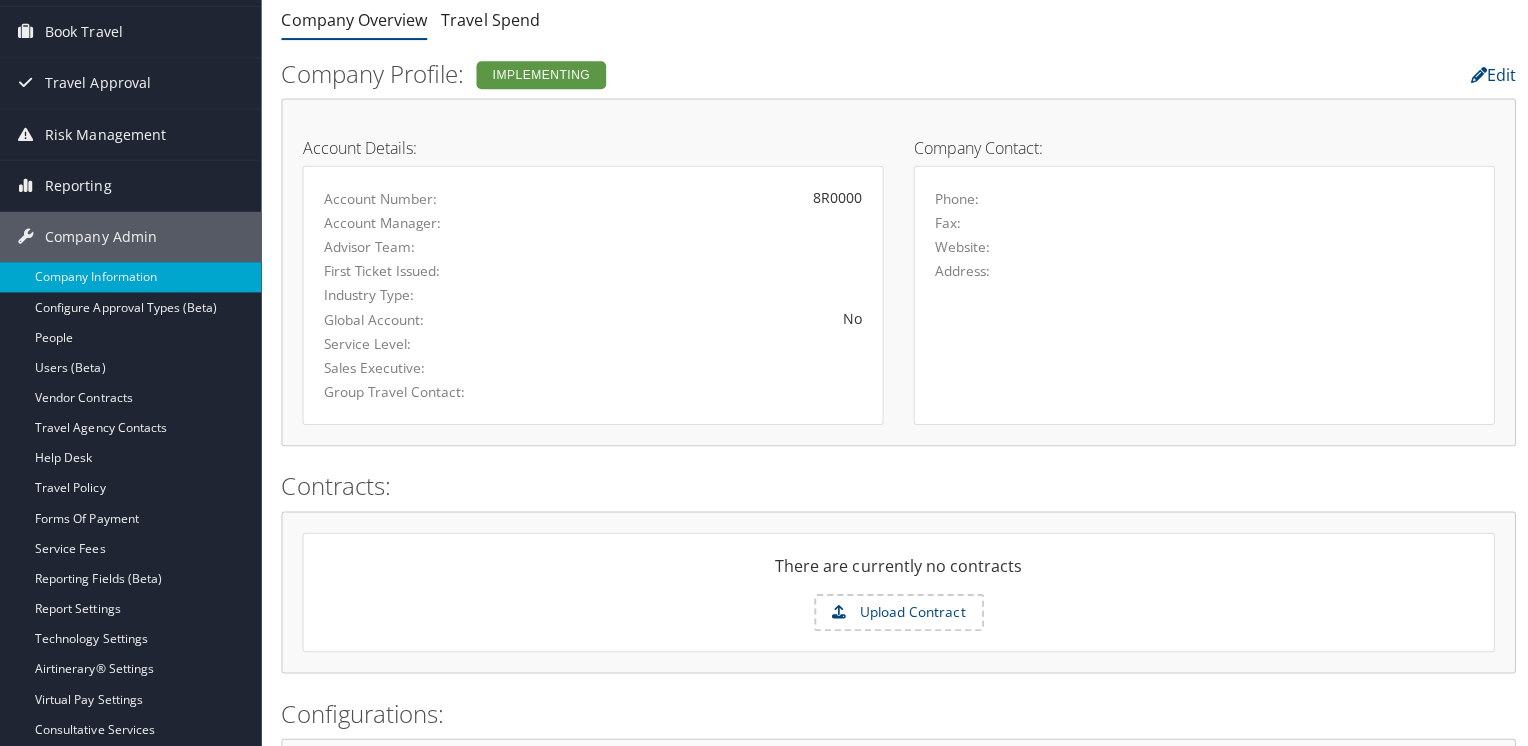 scroll, scrollTop: 0, scrollLeft: 0, axis: both 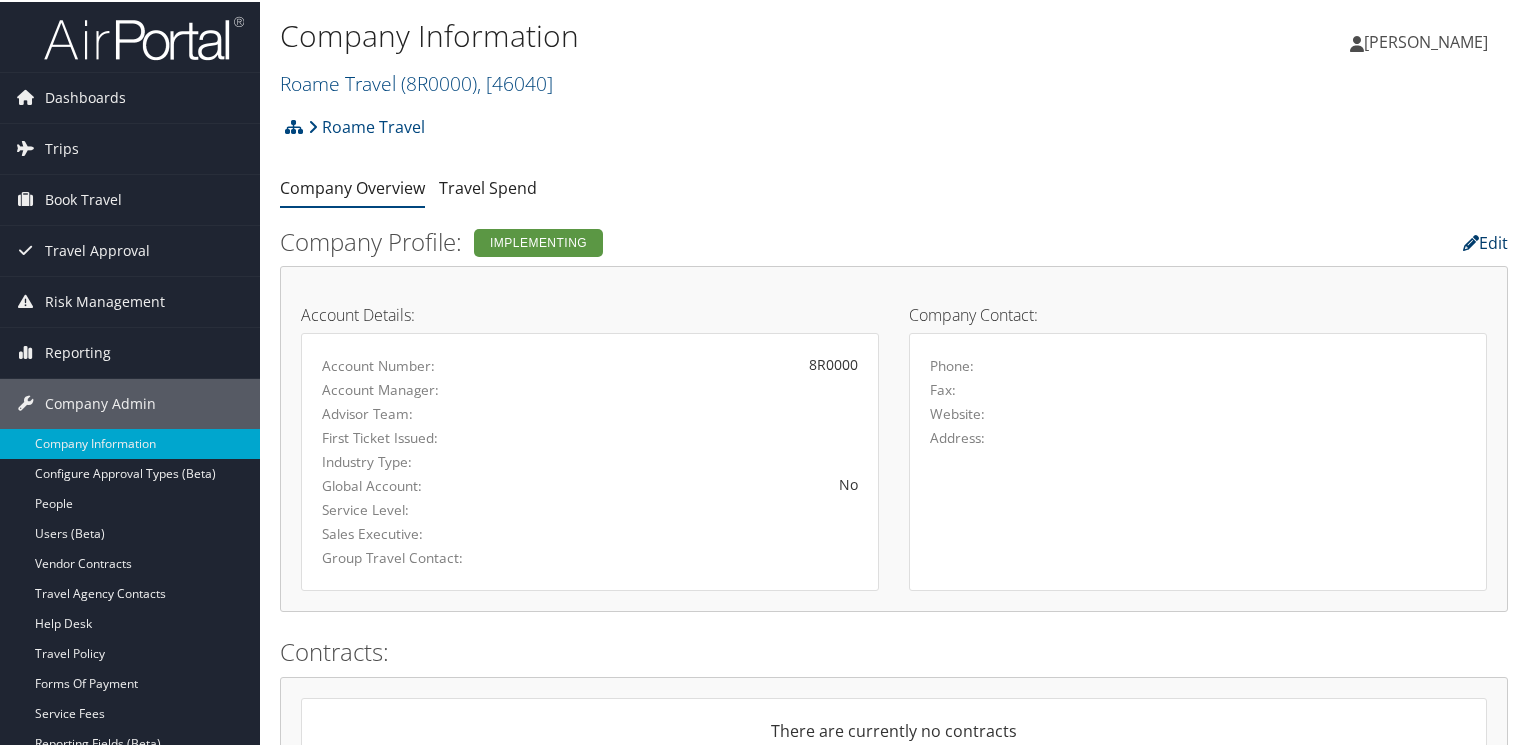 click on "Edit" at bounding box center (1485, 241) 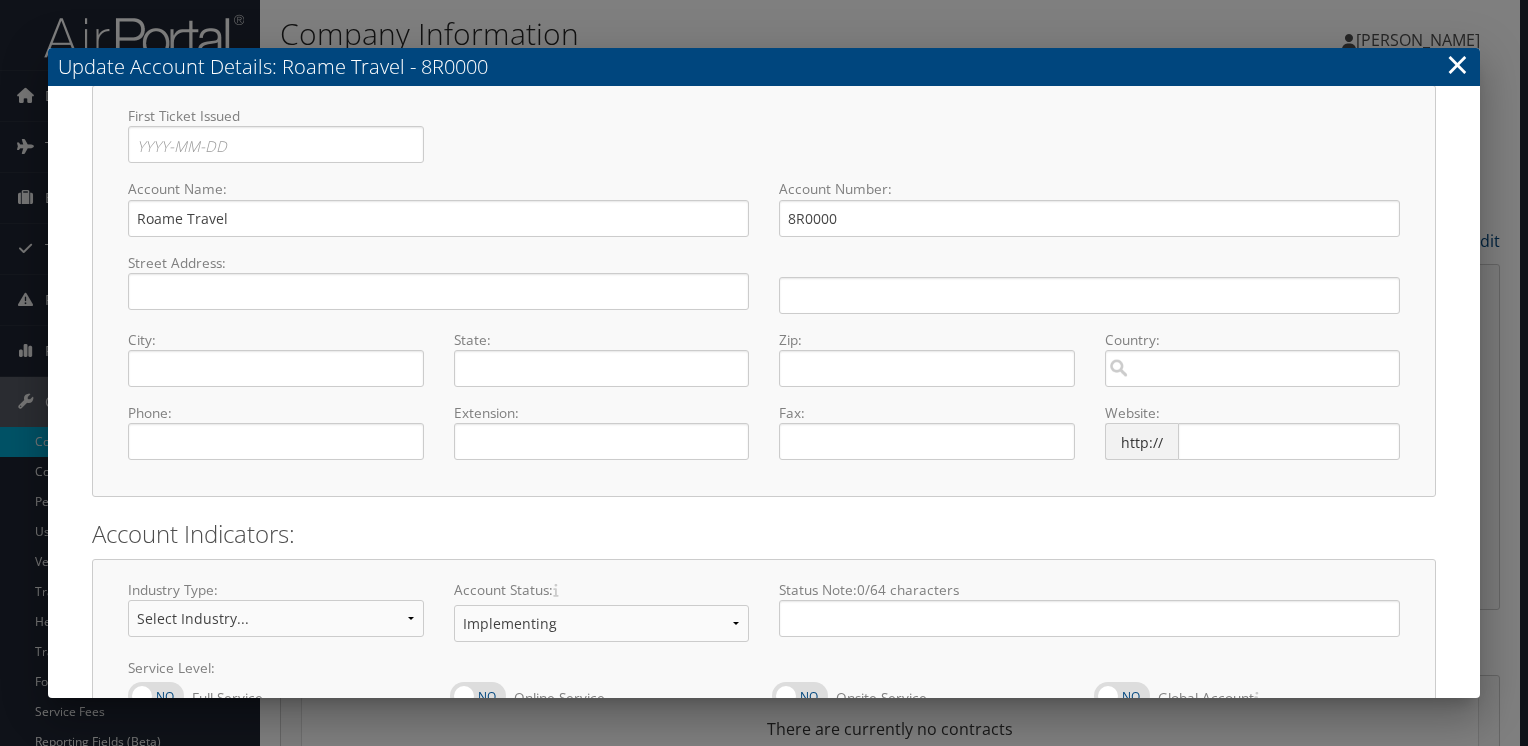 scroll, scrollTop: 100, scrollLeft: 0, axis: vertical 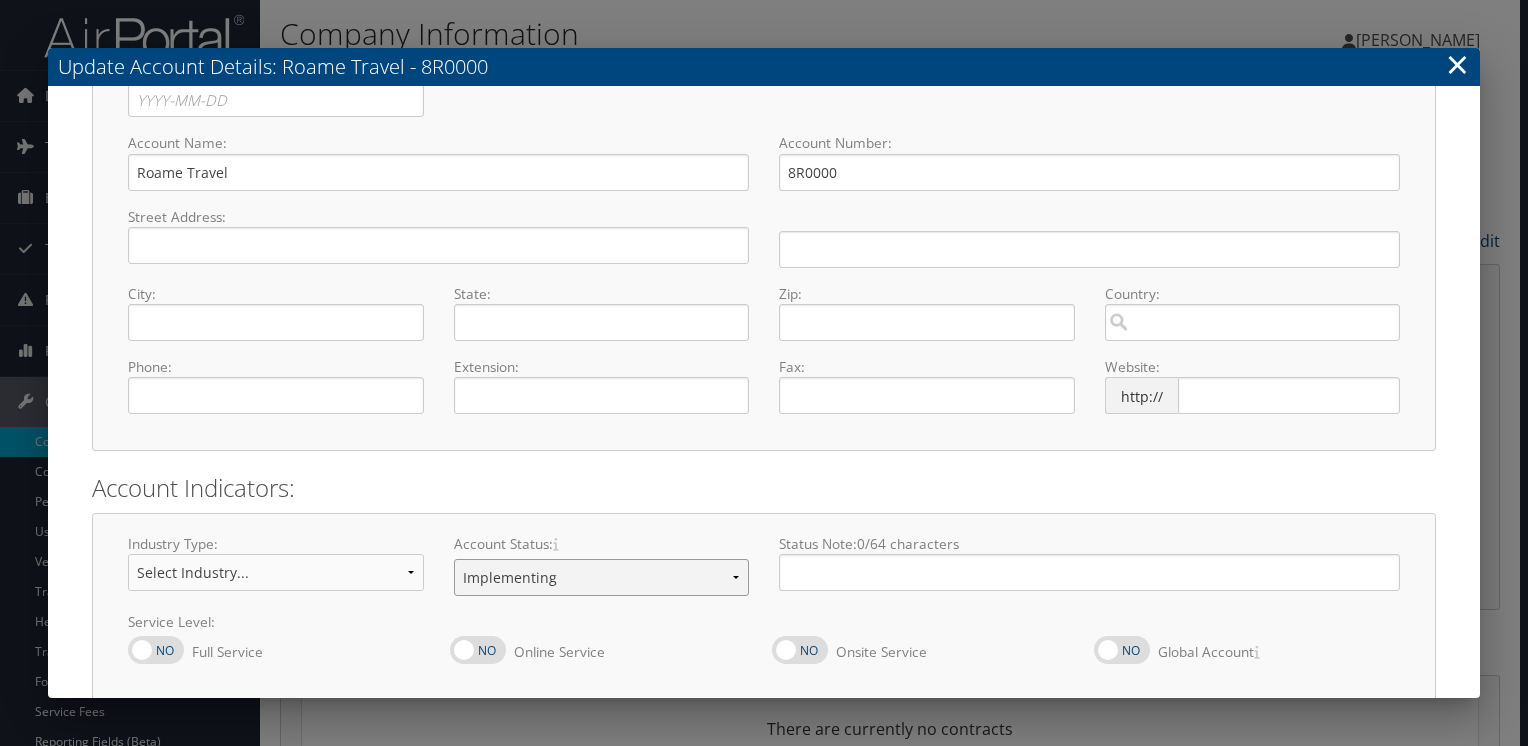 click on "Offboarding At Risk Inactive Active Implementing" at bounding box center (602, 577) 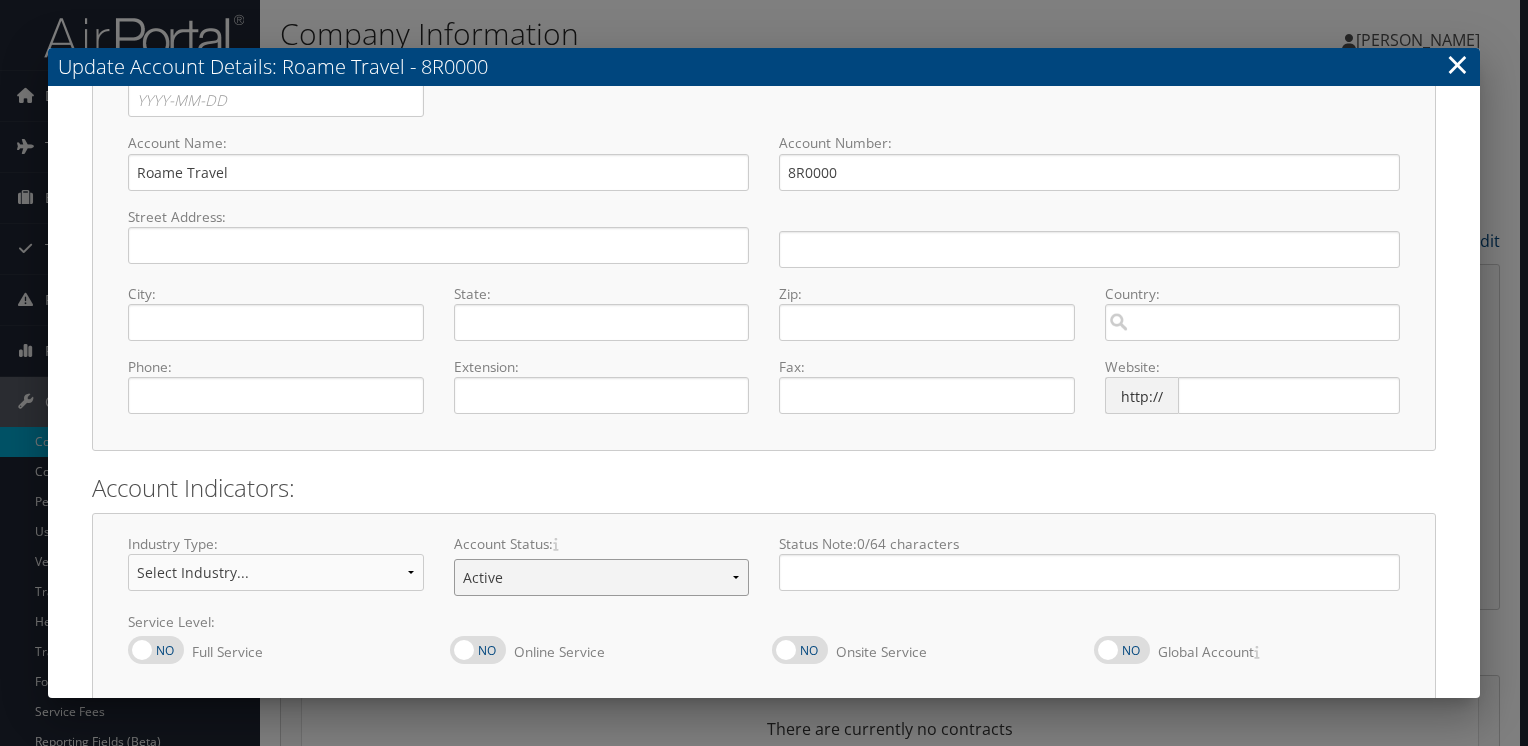 click on "Offboarding At Risk Inactive Active Implementing" at bounding box center [602, 577] 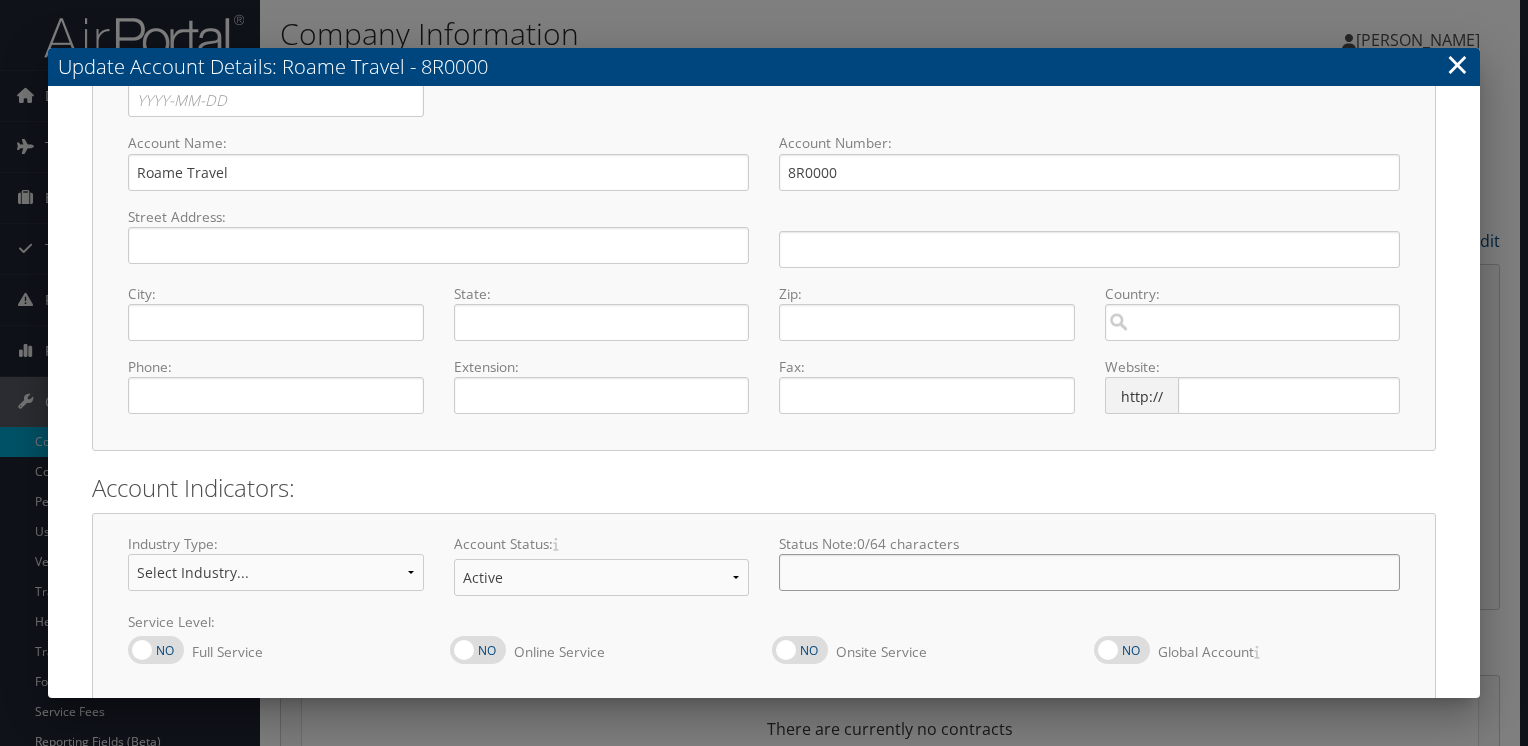 click at bounding box center (1089, 572) 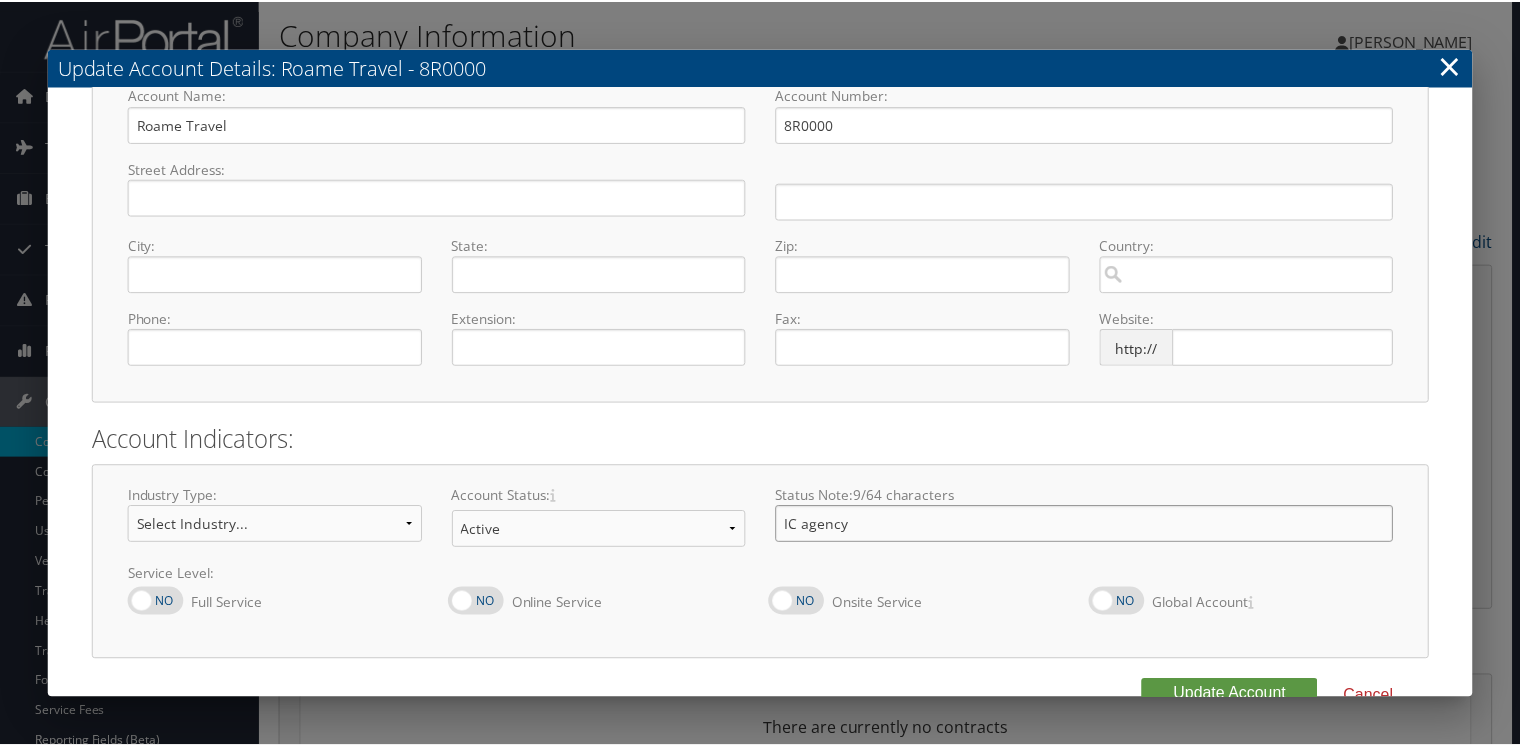 scroll, scrollTop: 191, scrollLeft: 0, axis: vertical 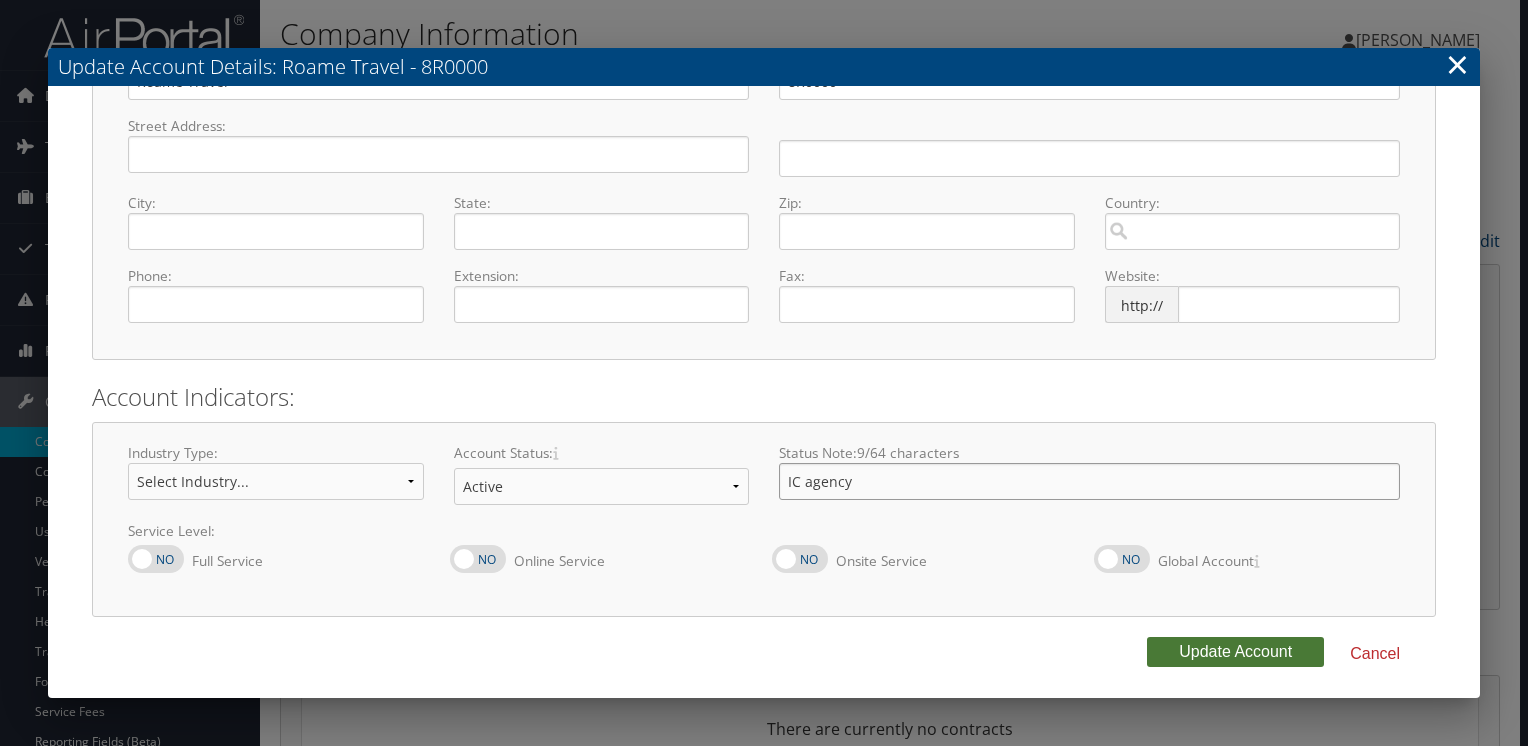 type on "IC agency" 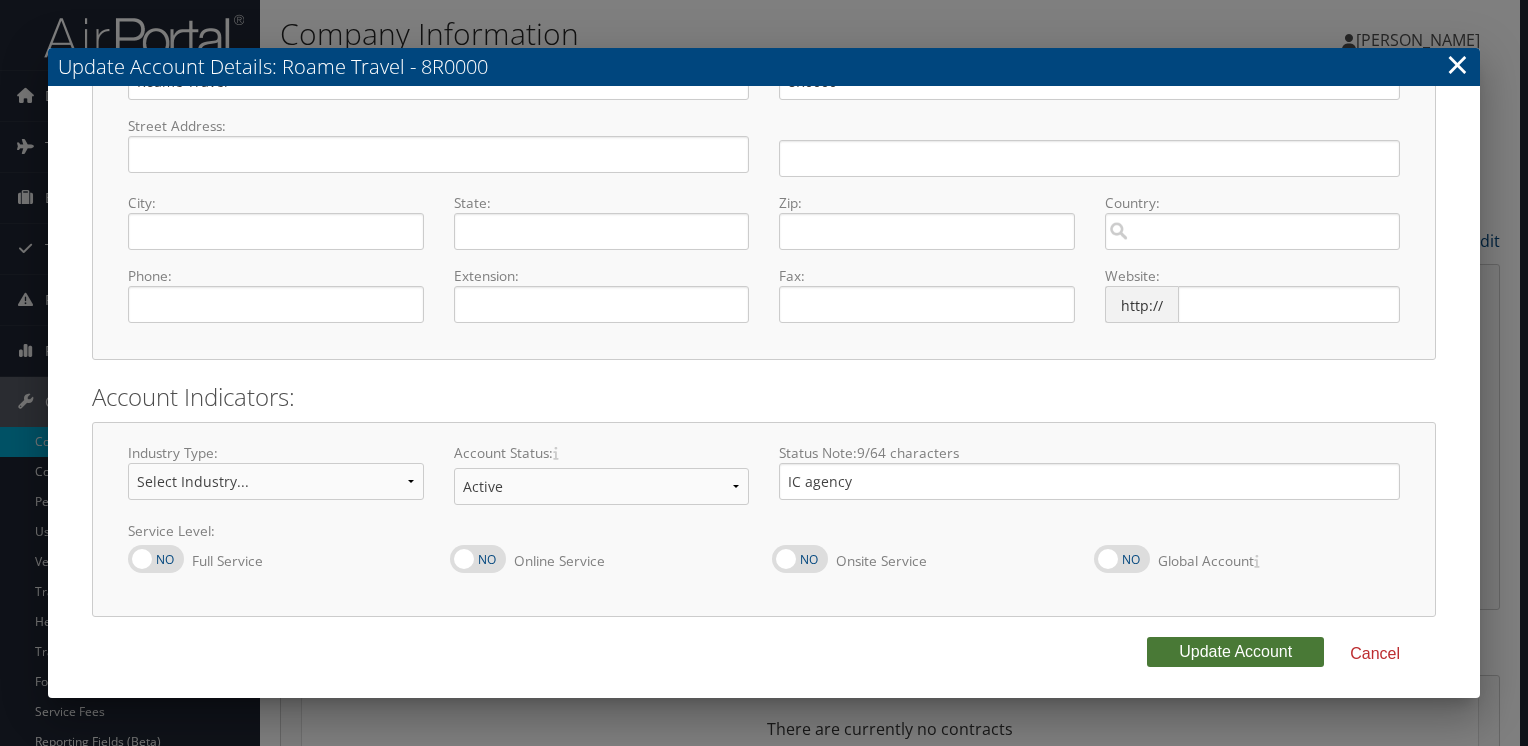 click on "Update Account" at bounding box center (1235, 652) 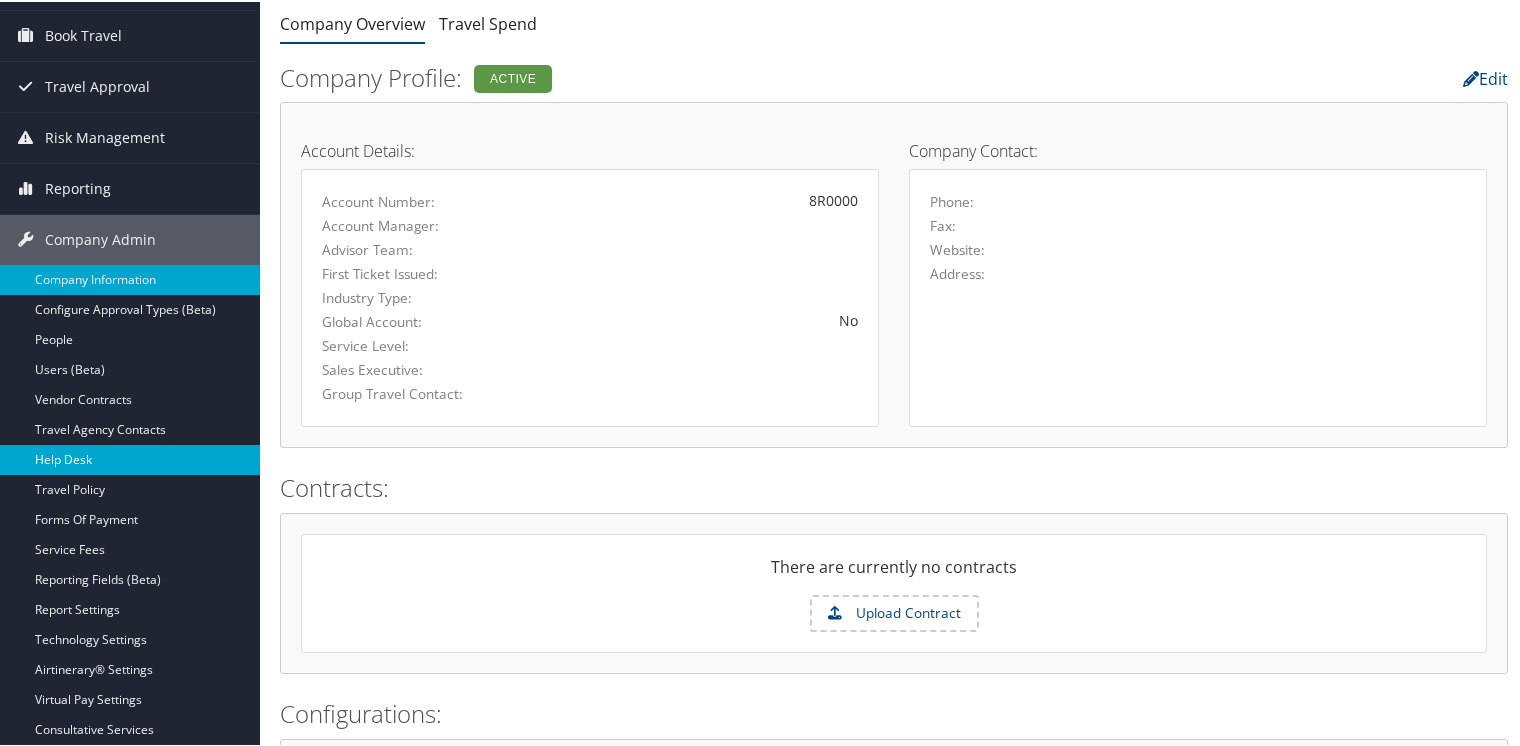 scroll, scrollTop: 200, scrollLeft: 0, axis: vertical 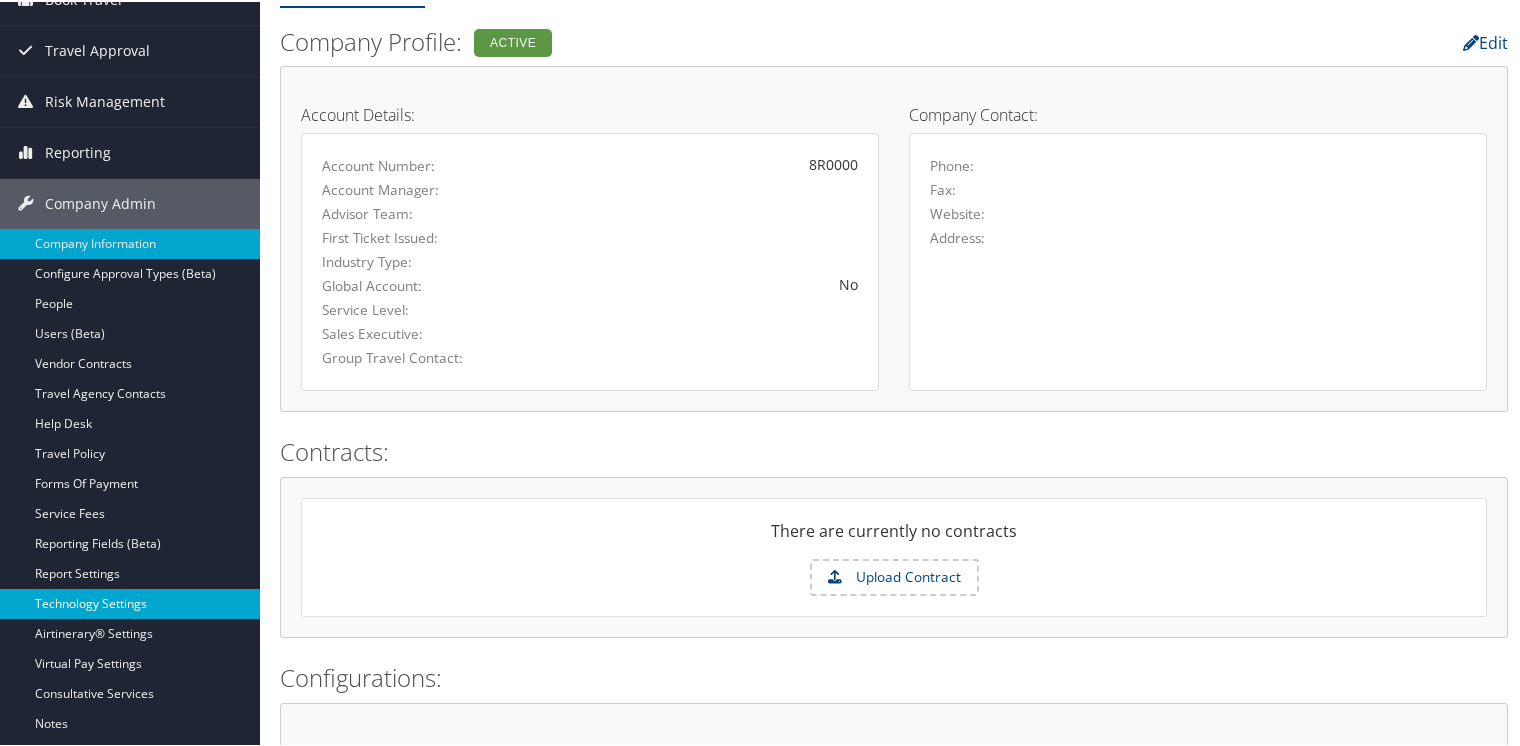 click on "Technology Settings" at bounding box center [130, 602] 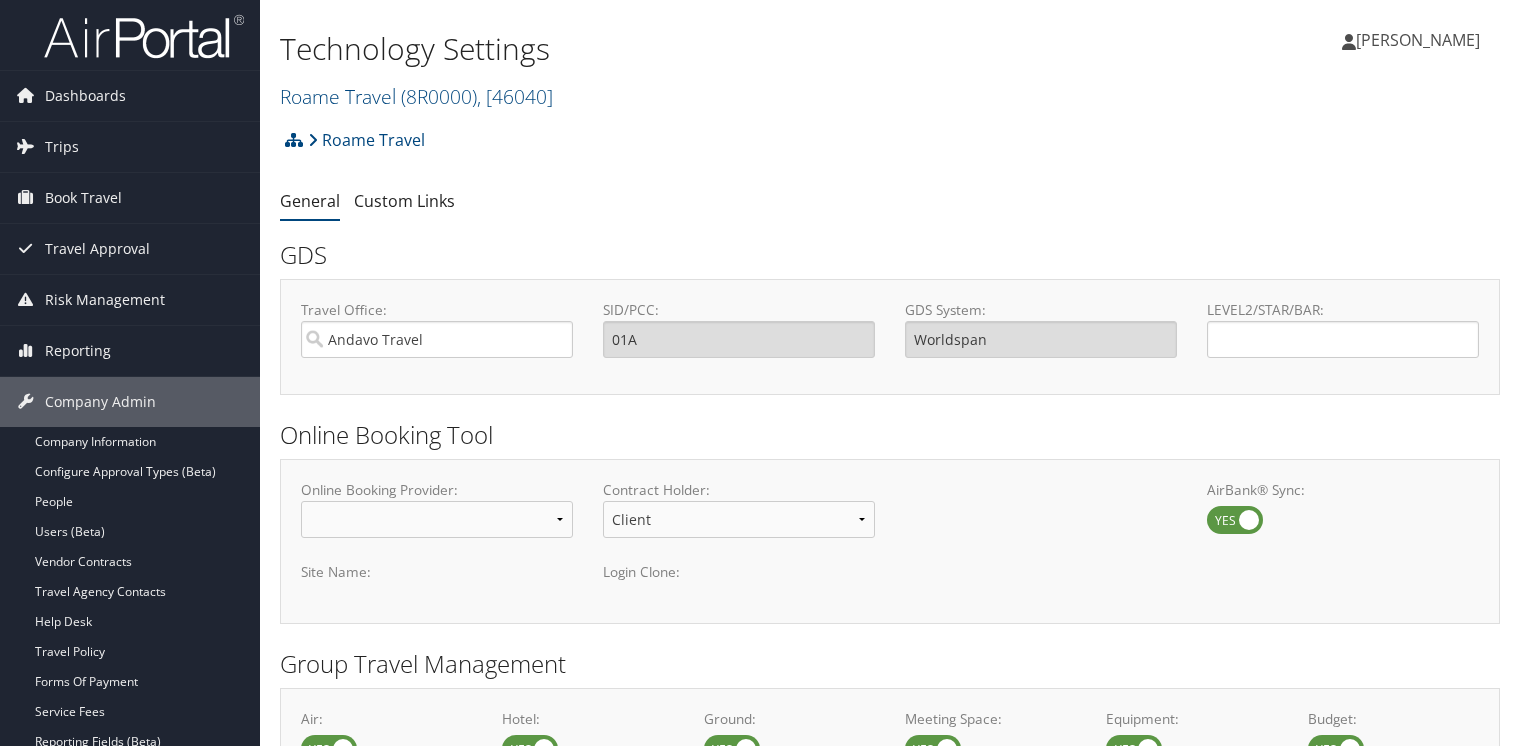 scroll, scrollTop: 0, scrollLeft: 0, axis: both 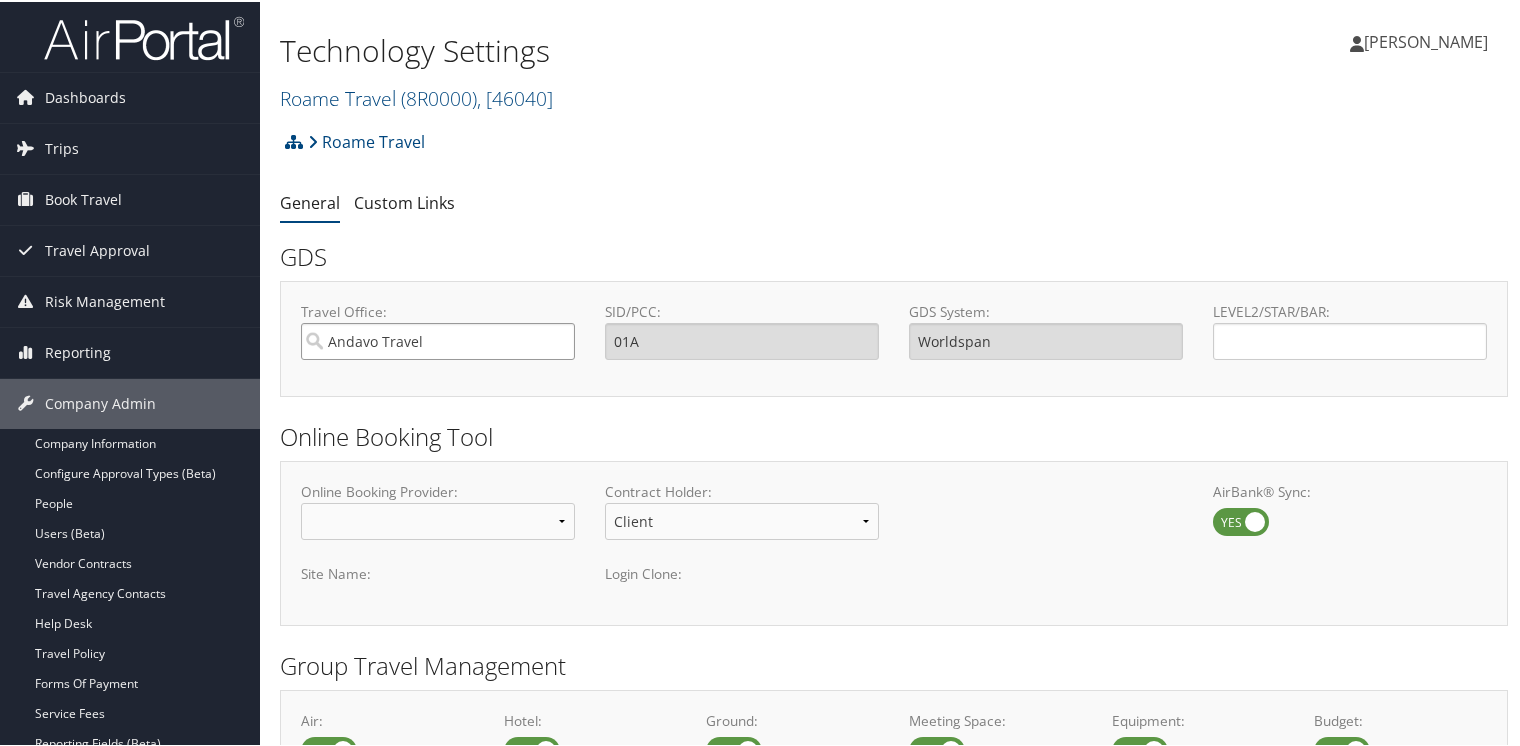 click on "Andavo Travel" at bounding box center (438, 339) 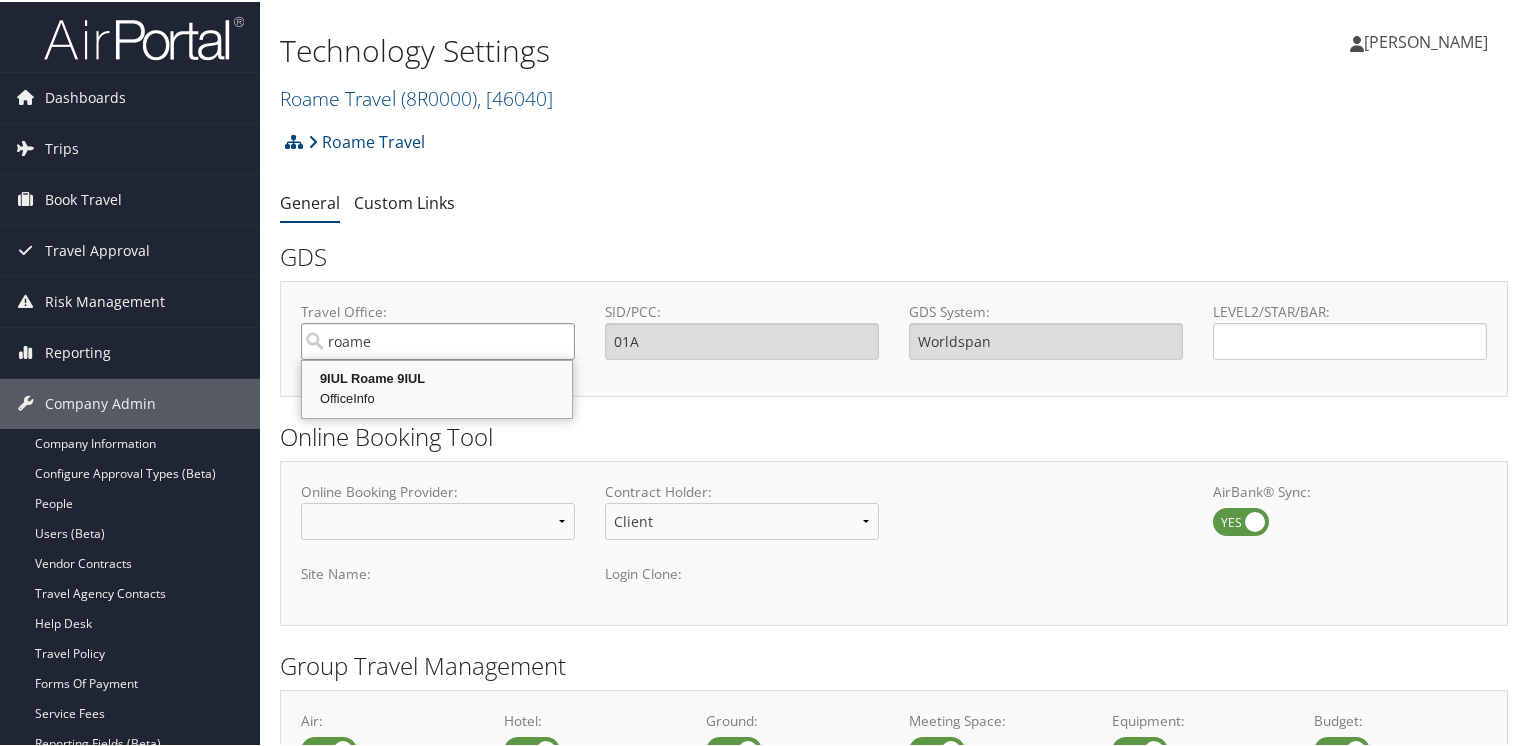 click on "9IUL Roame 9IUL" at bounding box center [437, 377] 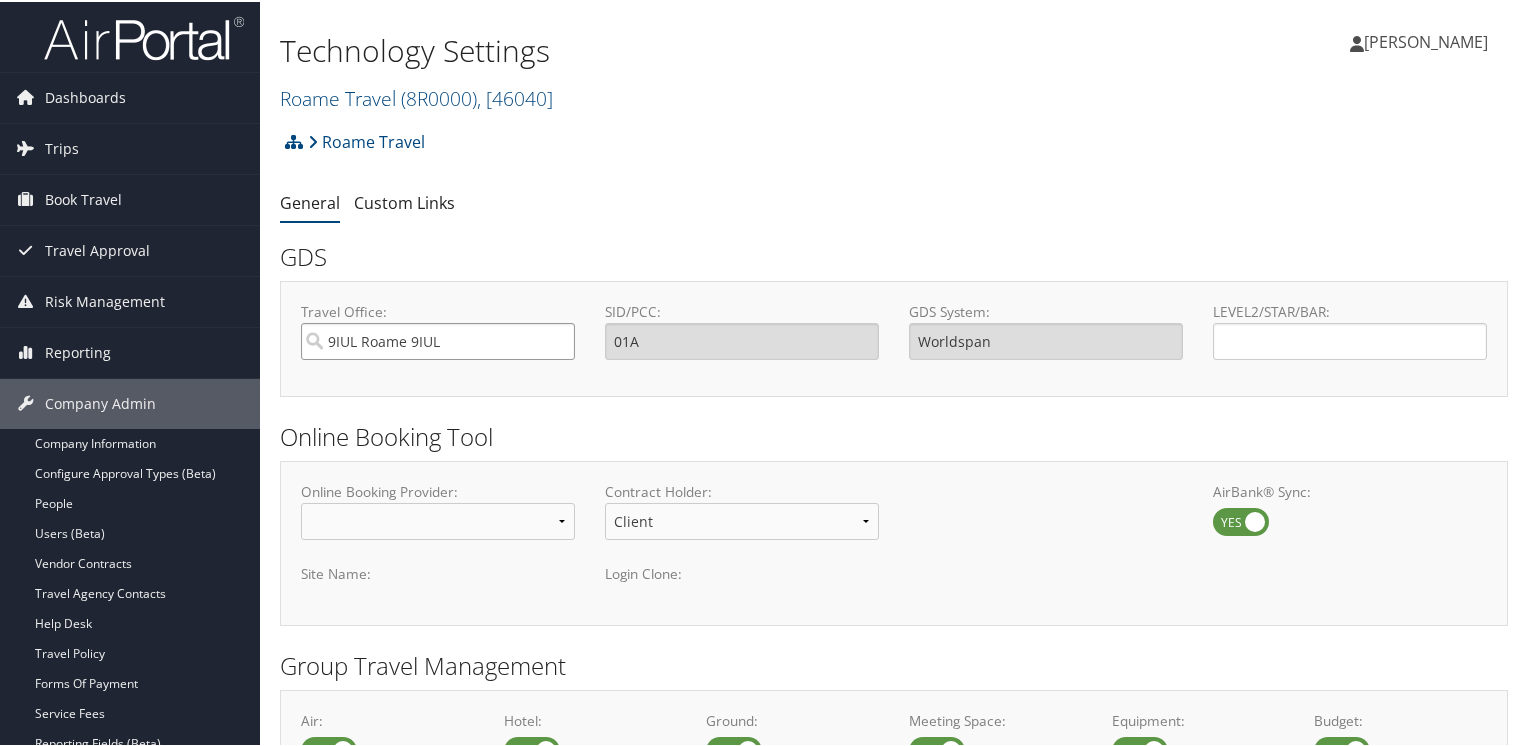 type on "9IUL" 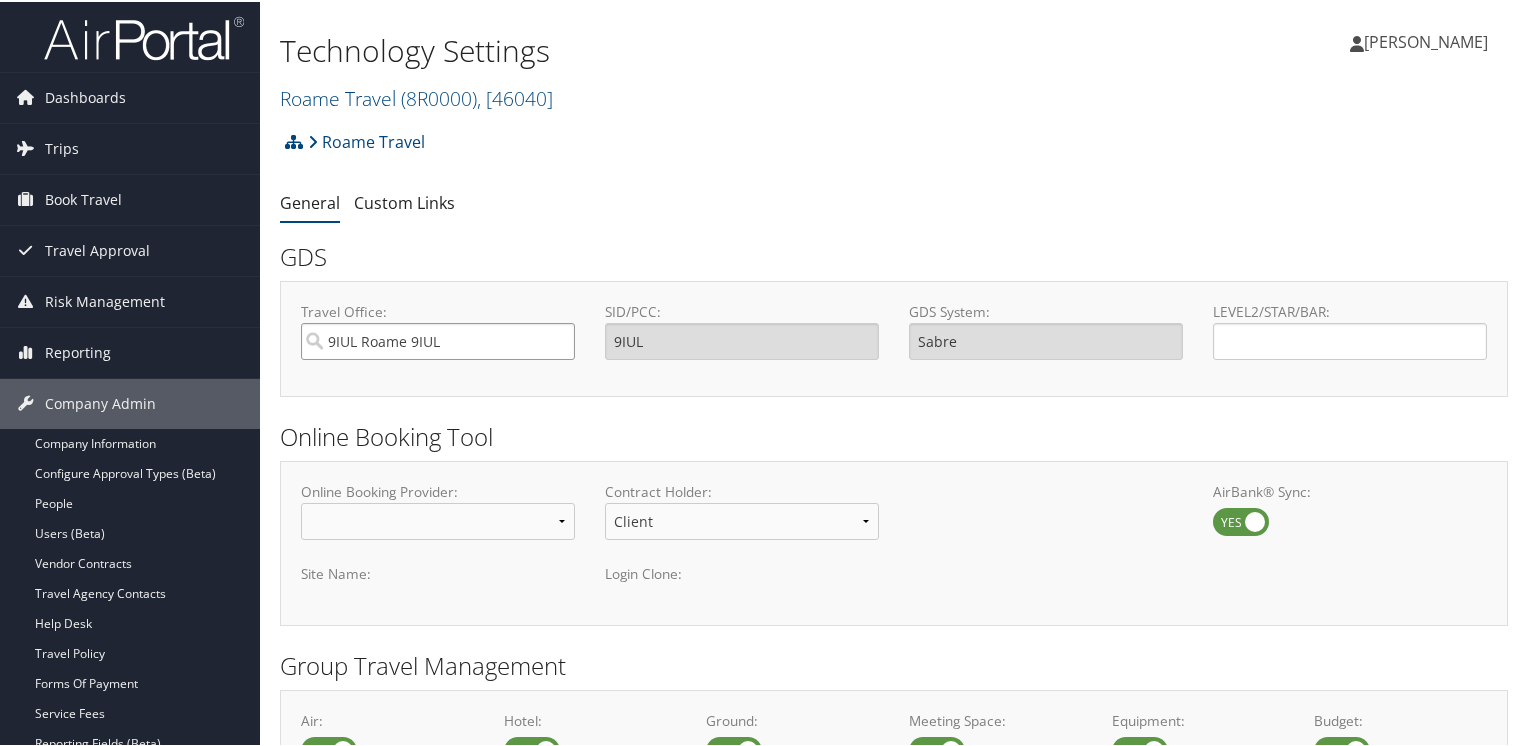 type on "9IUL Roame 9IUL" 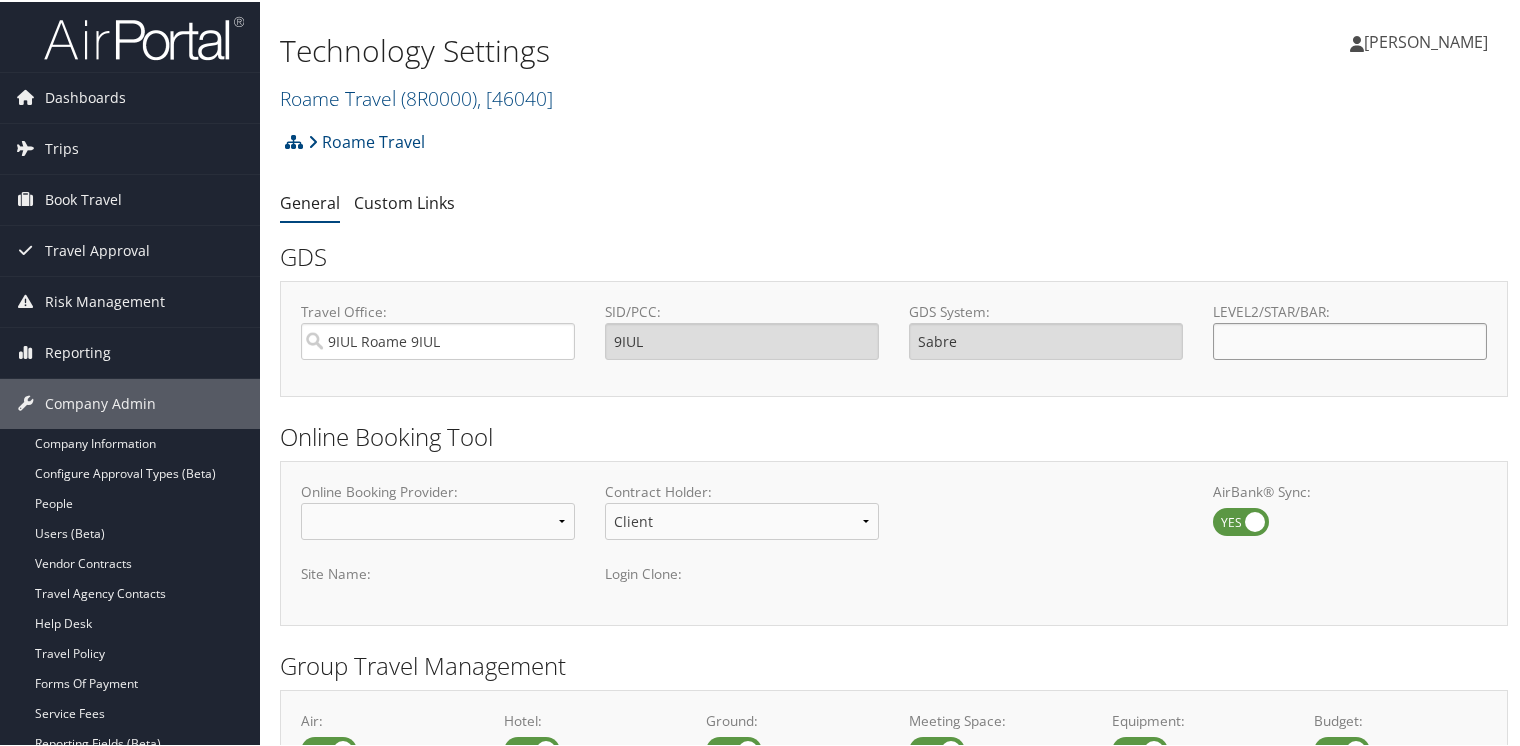 click on "LEVEL2/STAR/BAR:" at bounding box center (1350, 339) 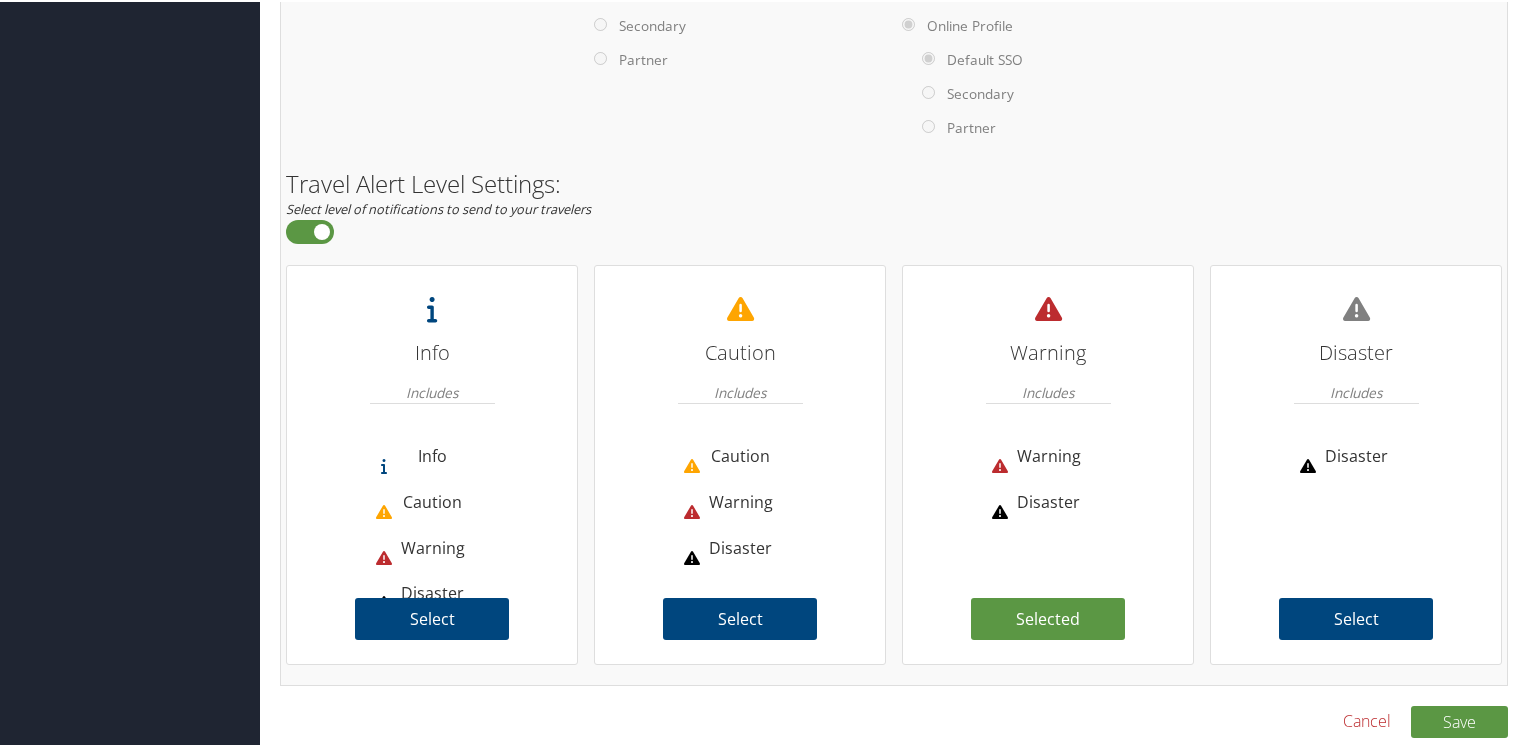 scroll, scrollTop: 1428, scrollLeft: 0, axis: vertical 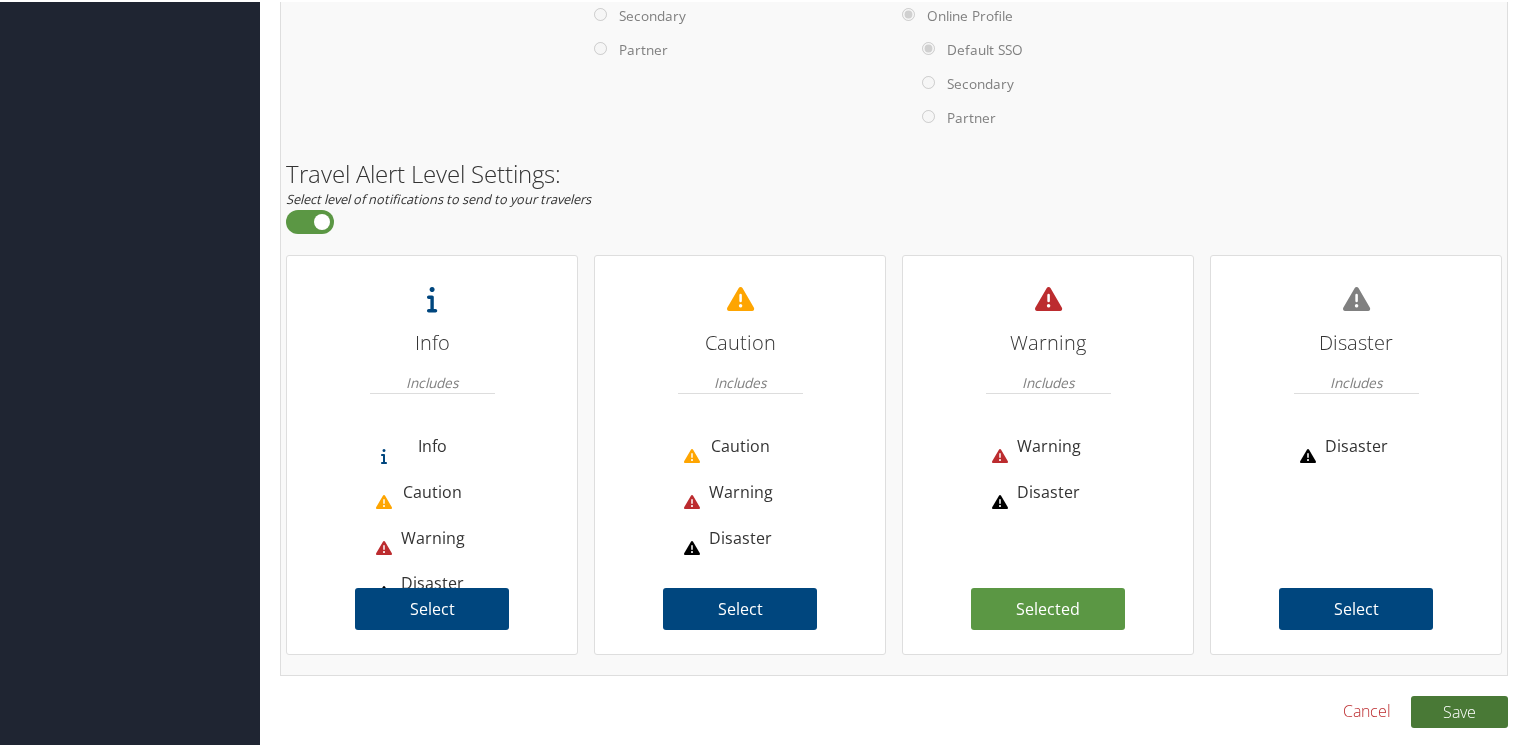 type on "8R" 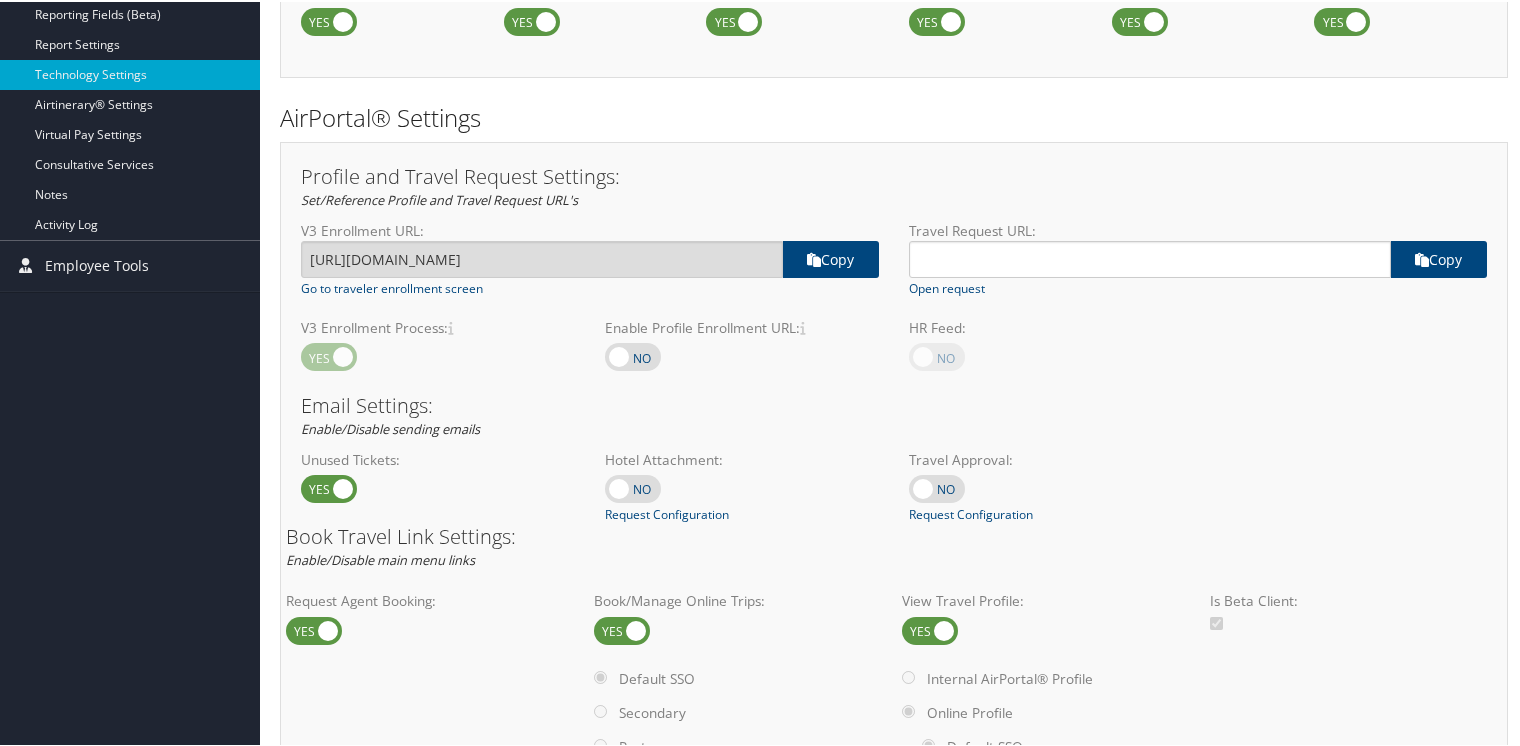 scroll, scrollTop: 728, scrollLeft: 0, axis: vertical 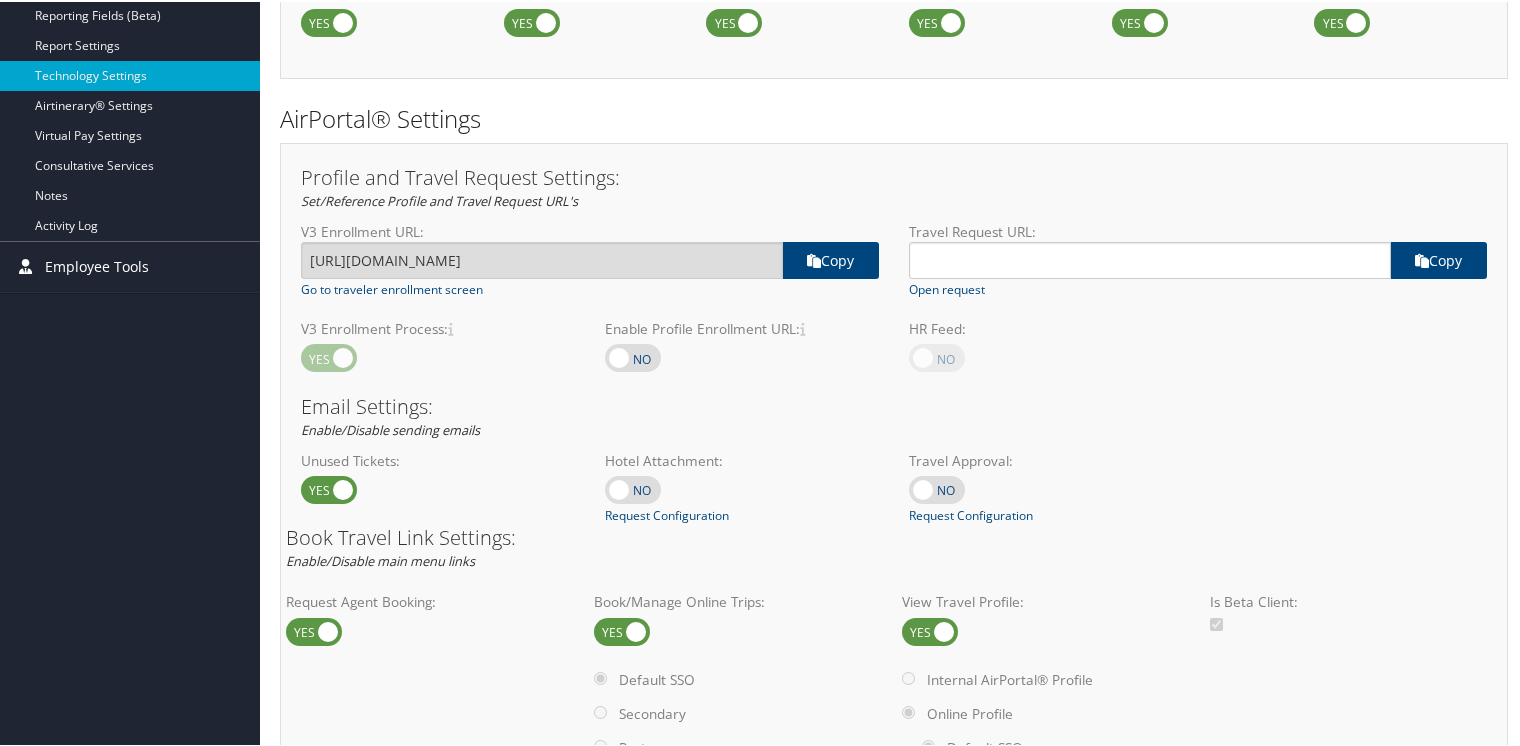 click on "Employee Tools" at bounding box center (97, 265) 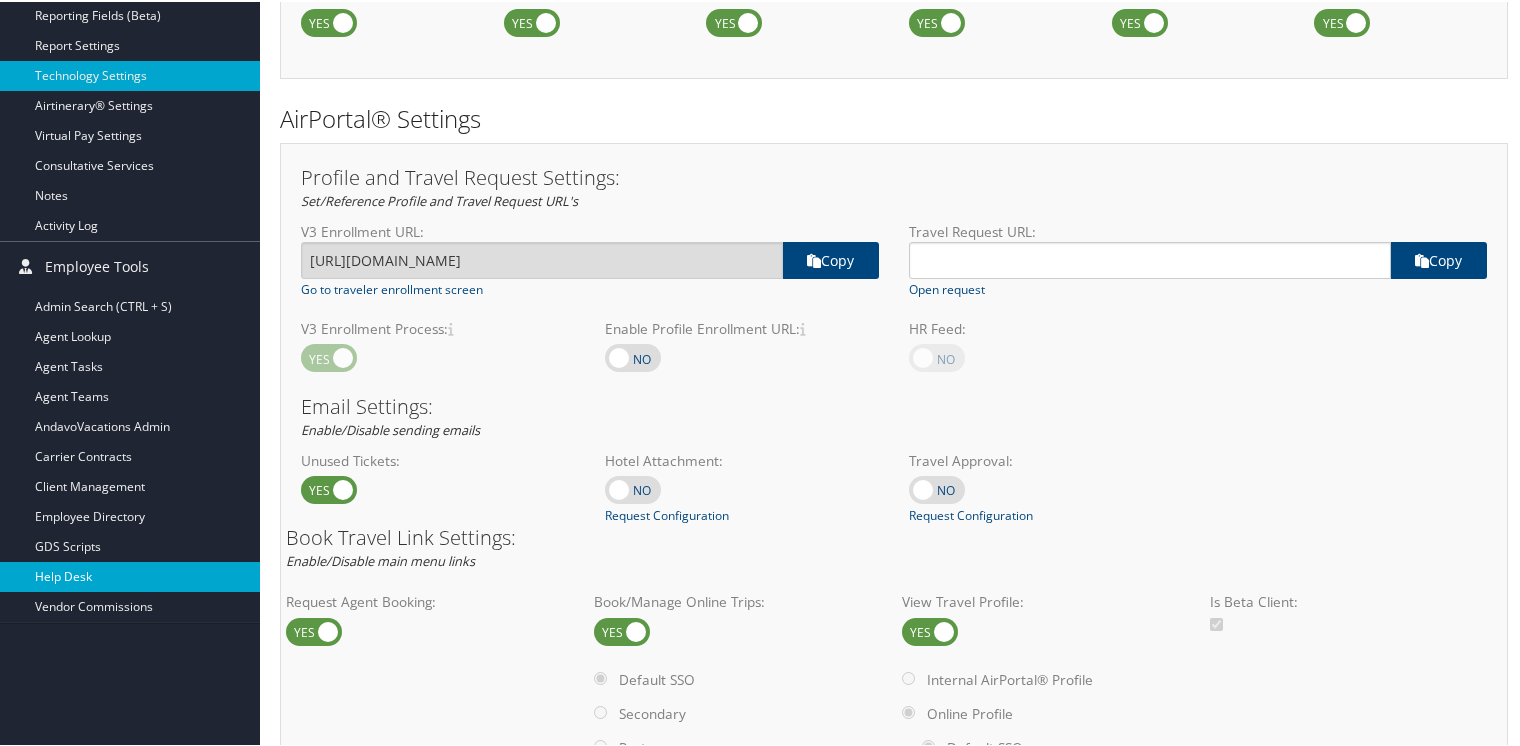 click on "Help Desk" at bounding box center (130, 575) 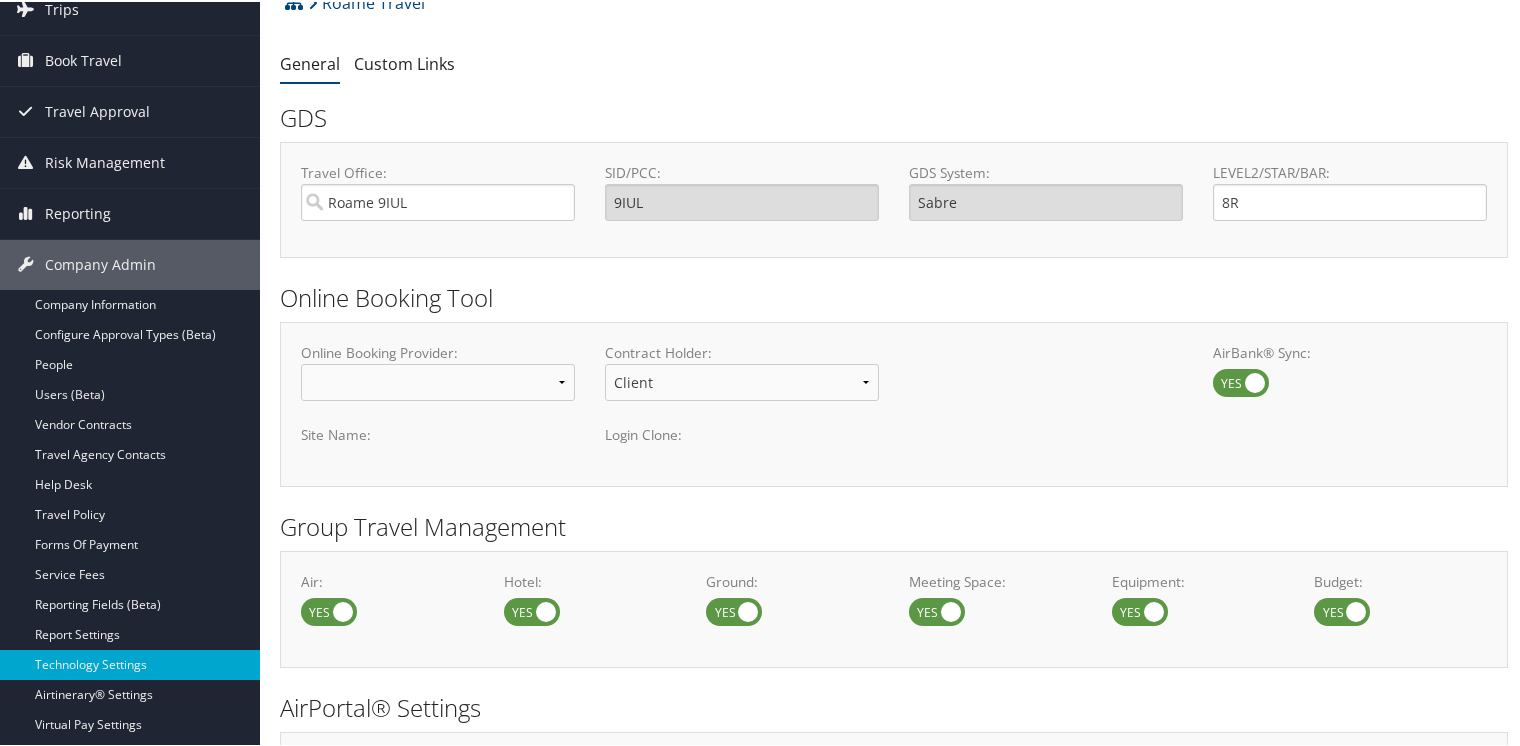 scroll, scrollTop: 28, scrollLeft: 0, axis: vertical 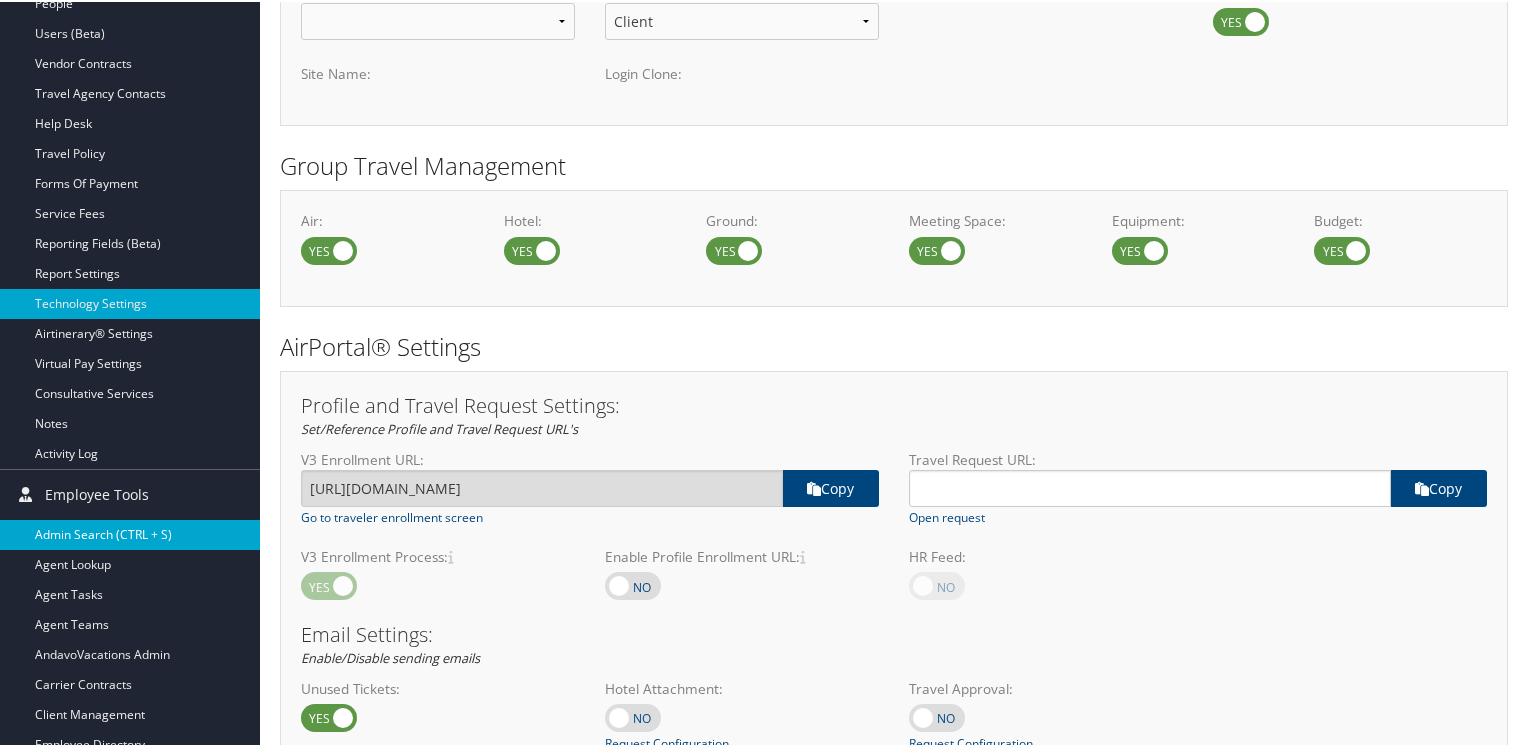 click on "Admin Search (CTRL + S)" at bounding box center [130, 533] 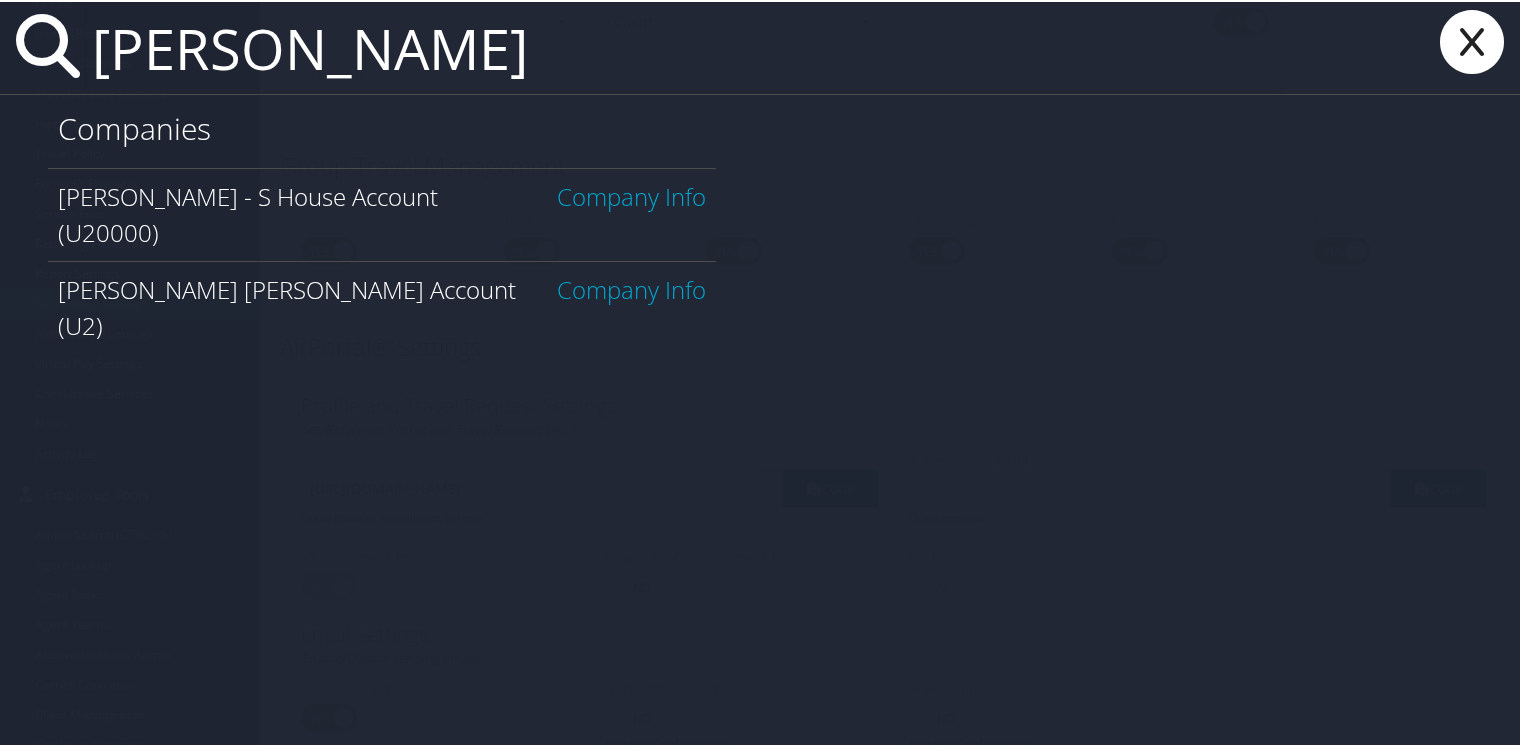 type on "[PERSON_NAME]" 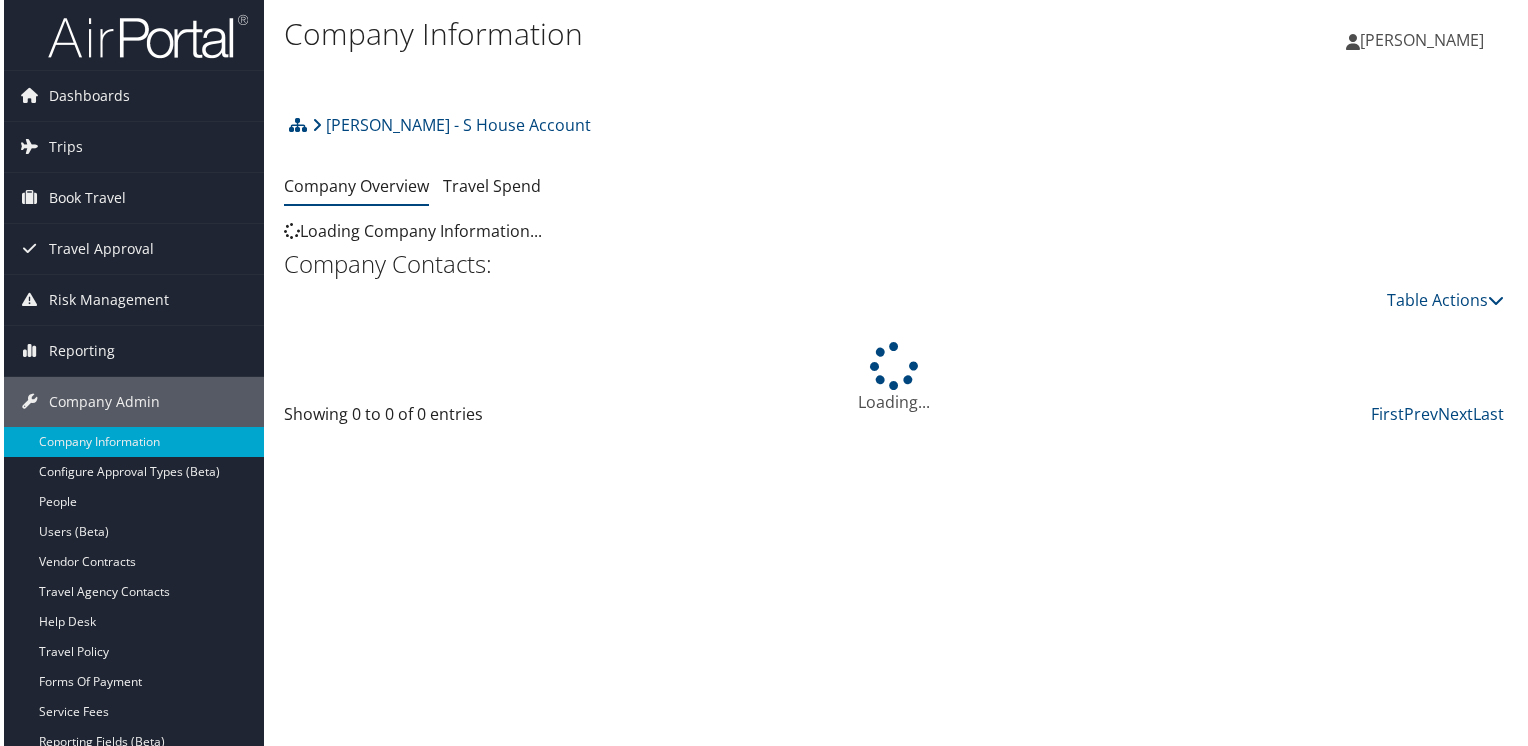 scroll, scrollTop: 0, scrollLeft: 0, axis: both 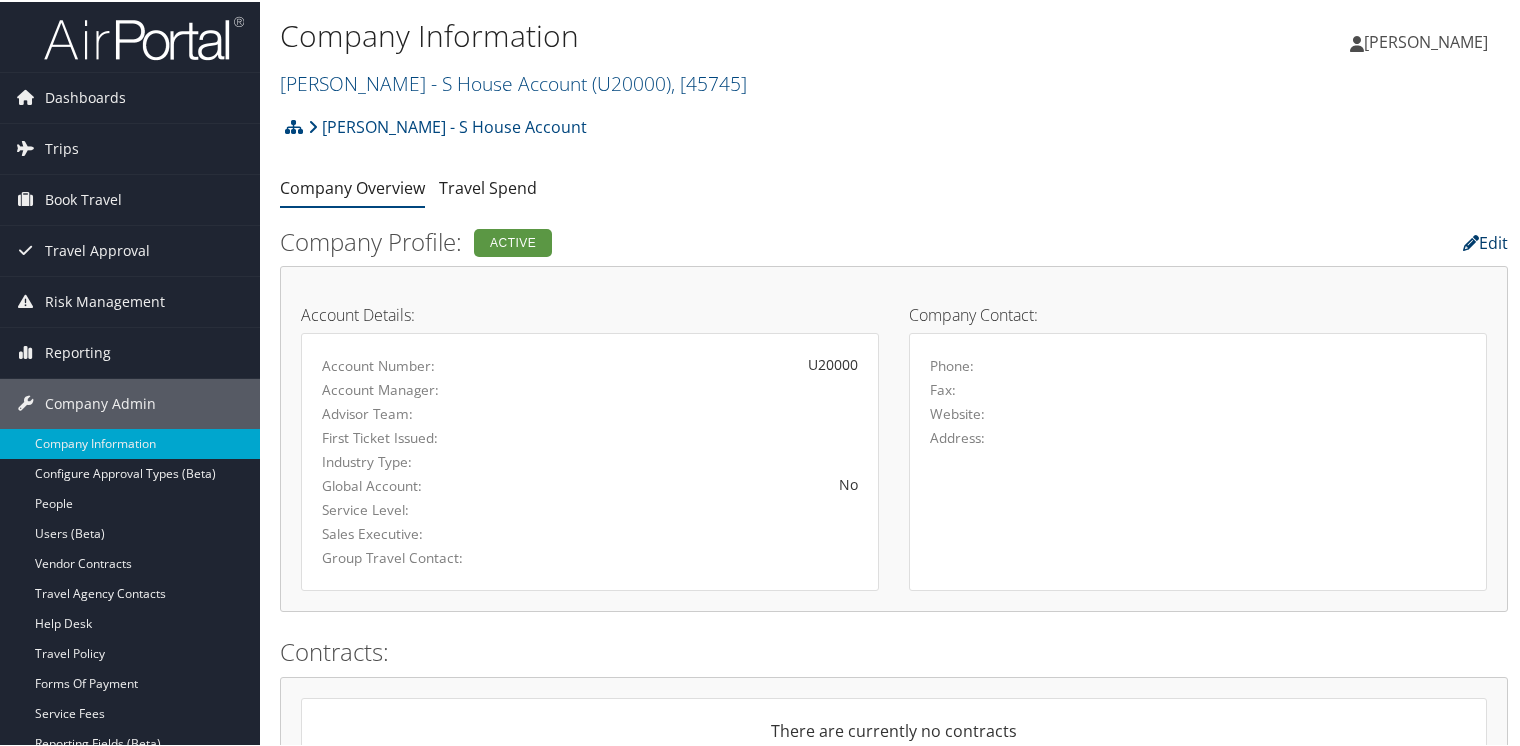 click on "Edit" at bounding box center [1485, 241] 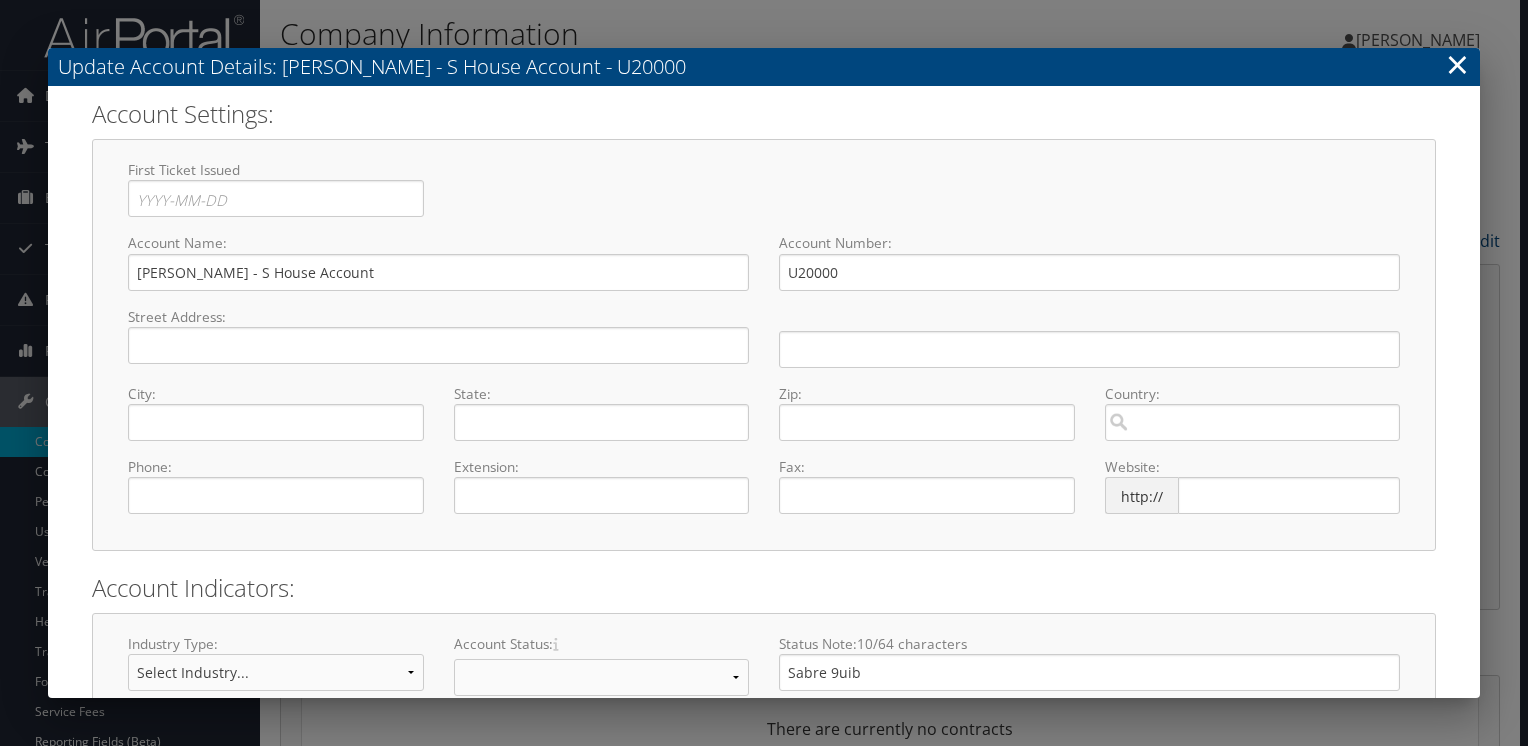 select on "8" 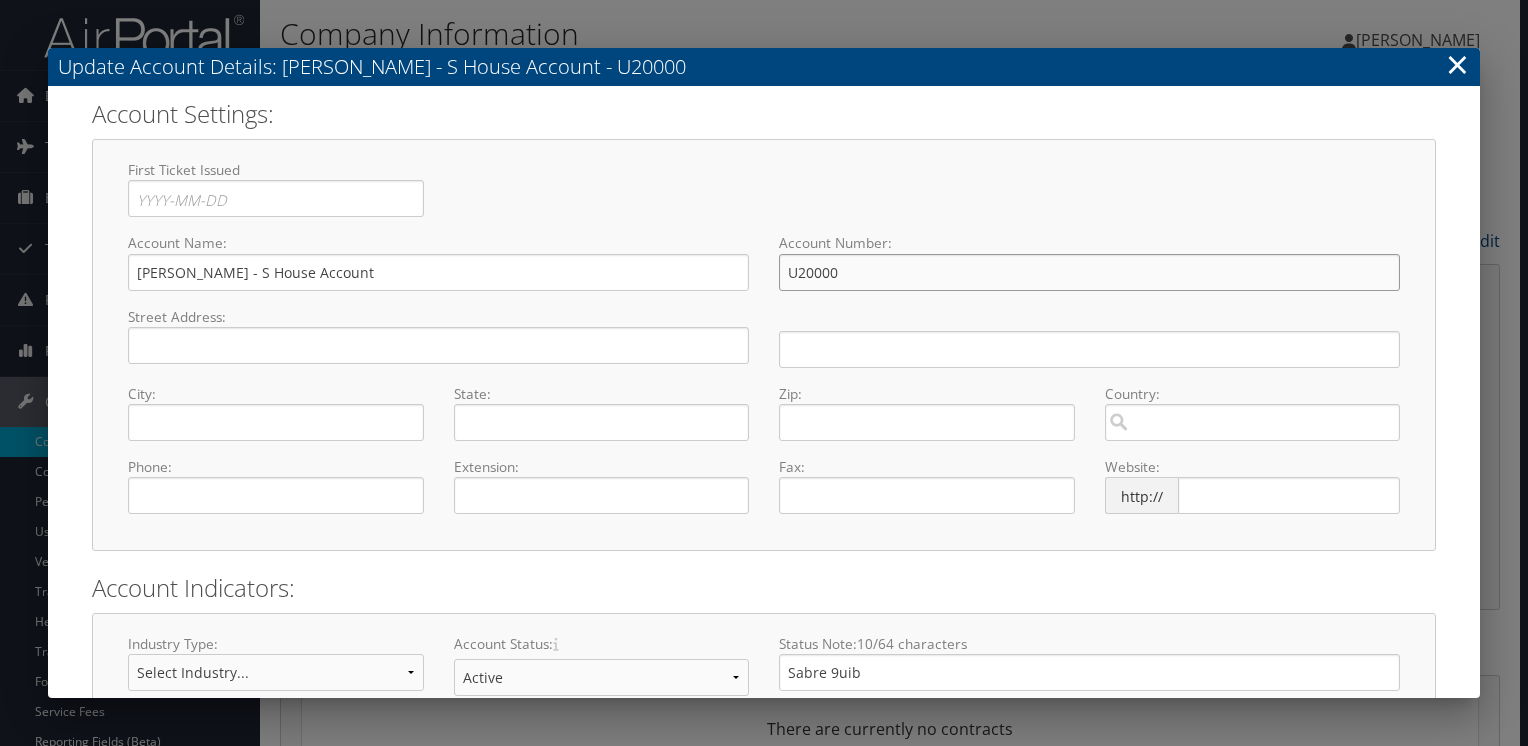 click on "U20000" at bounding box center (1089, 272) 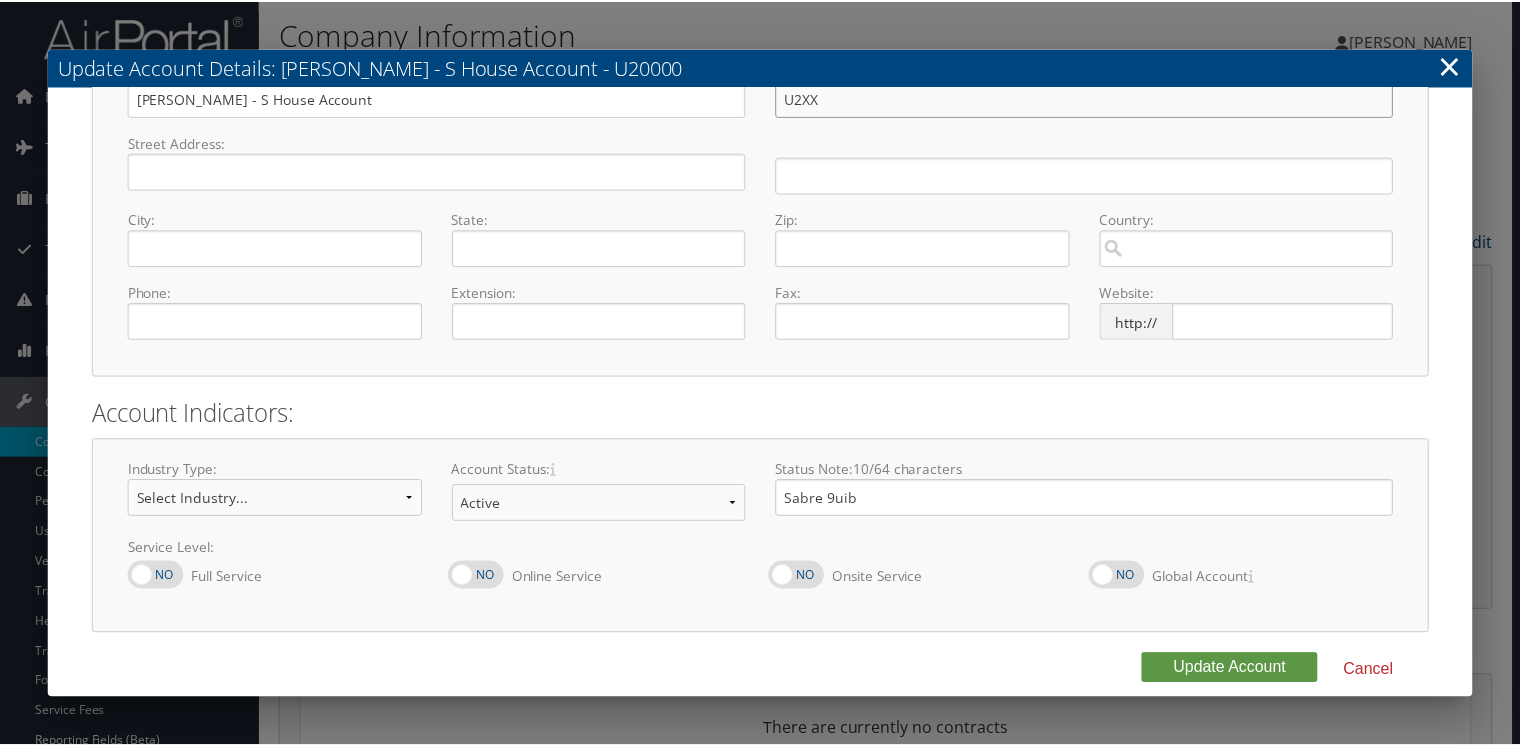 scroll, scrollTop: 191, scrollLeft: 0, axis: vertical 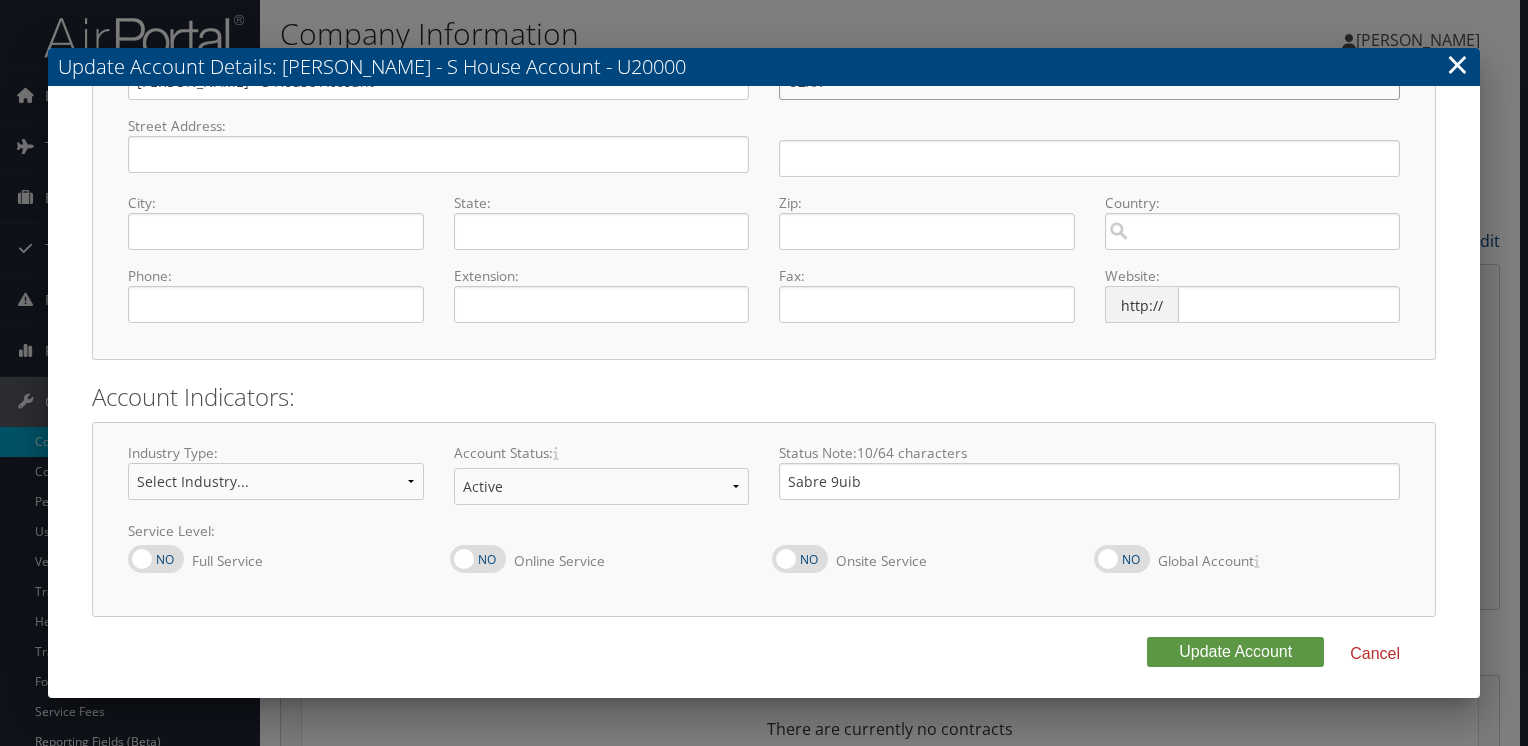 type on "U2XX" 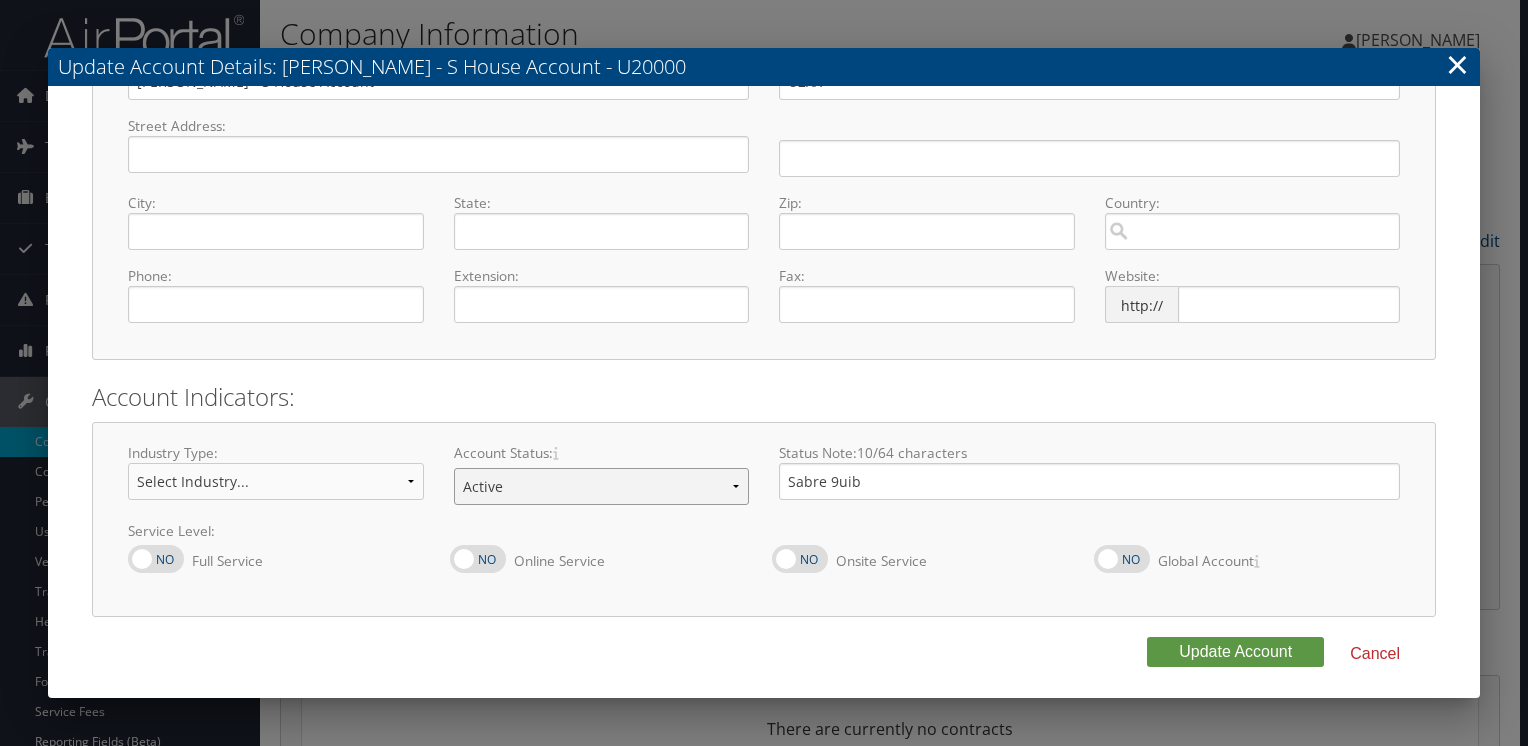 click on "Offboarding At Risk Inactive Active Implementing" at bounding box center (602, 486) 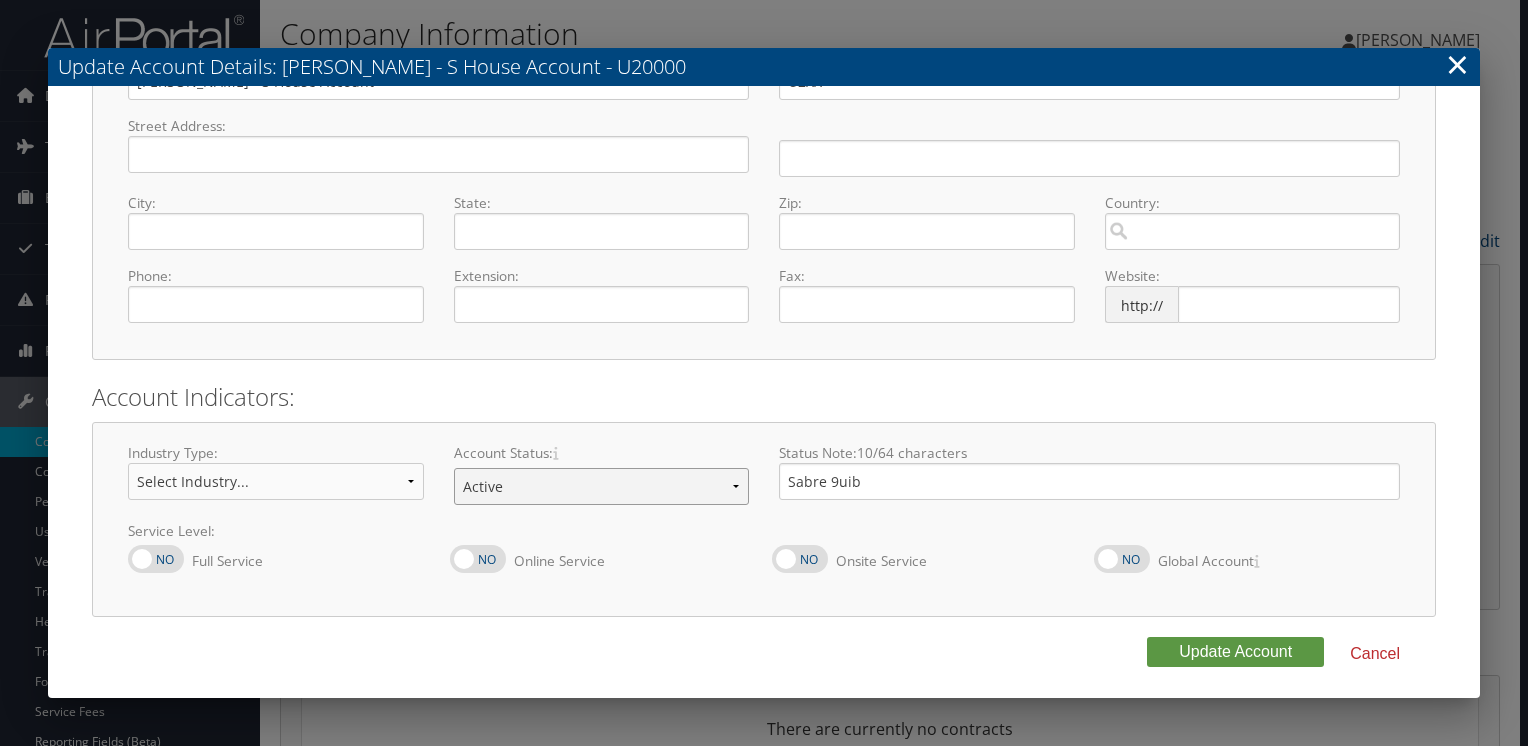 select on "10" 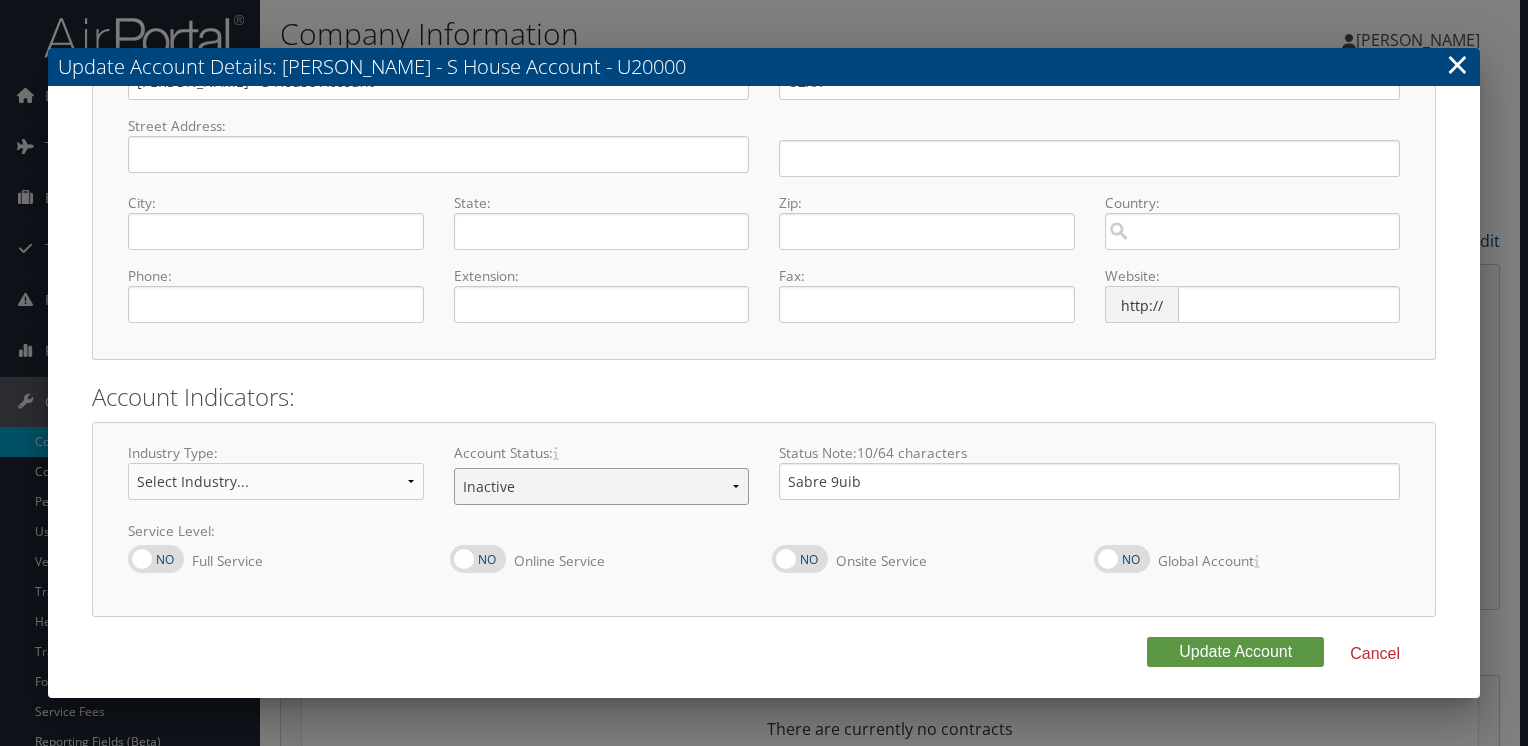 click on "Offboarding At Risk Inactive Active Implementing" at bounding box center [602, 486] 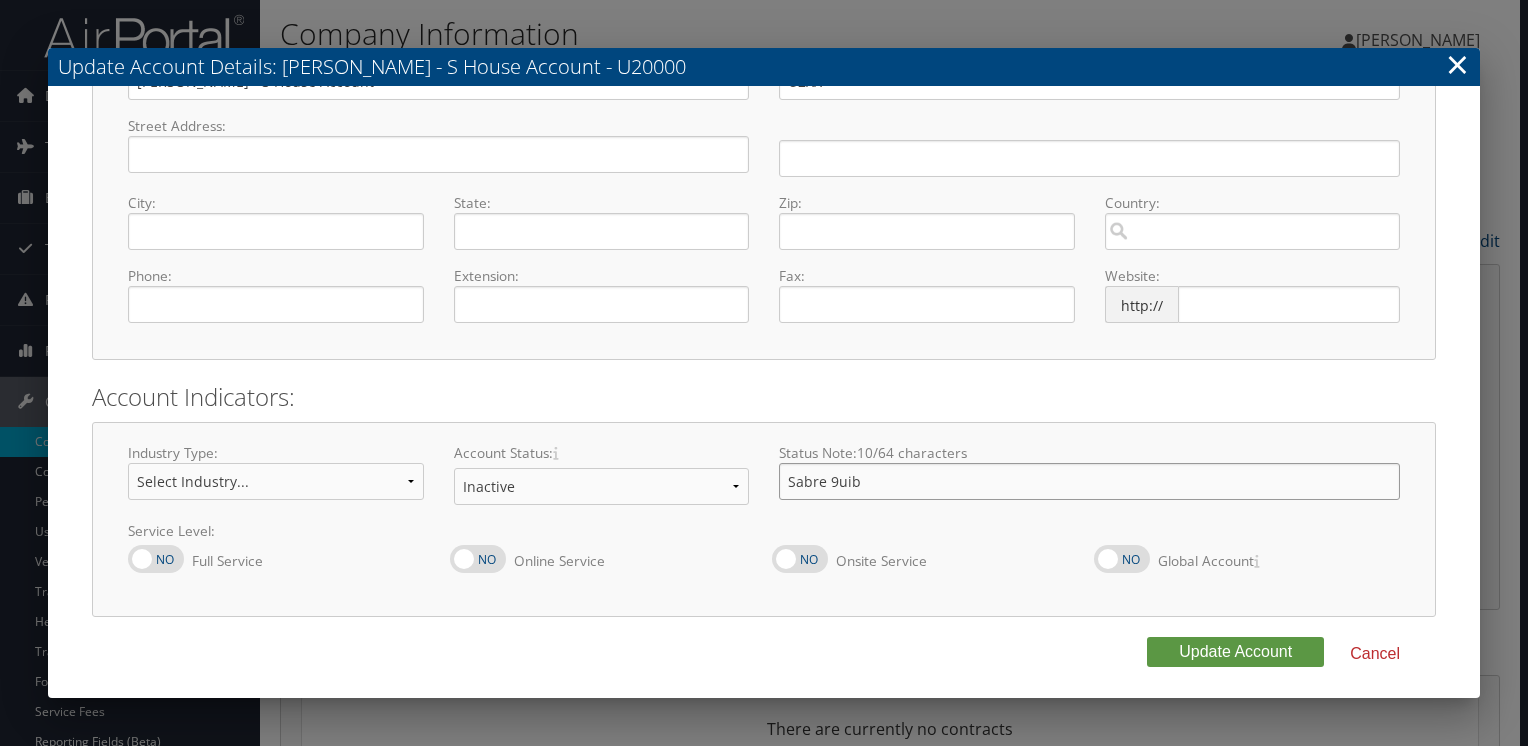 drag, startPoint x: 872, startPoint y: 483, endPoint x: 749, endPoint y: 474, distance: 123.32883 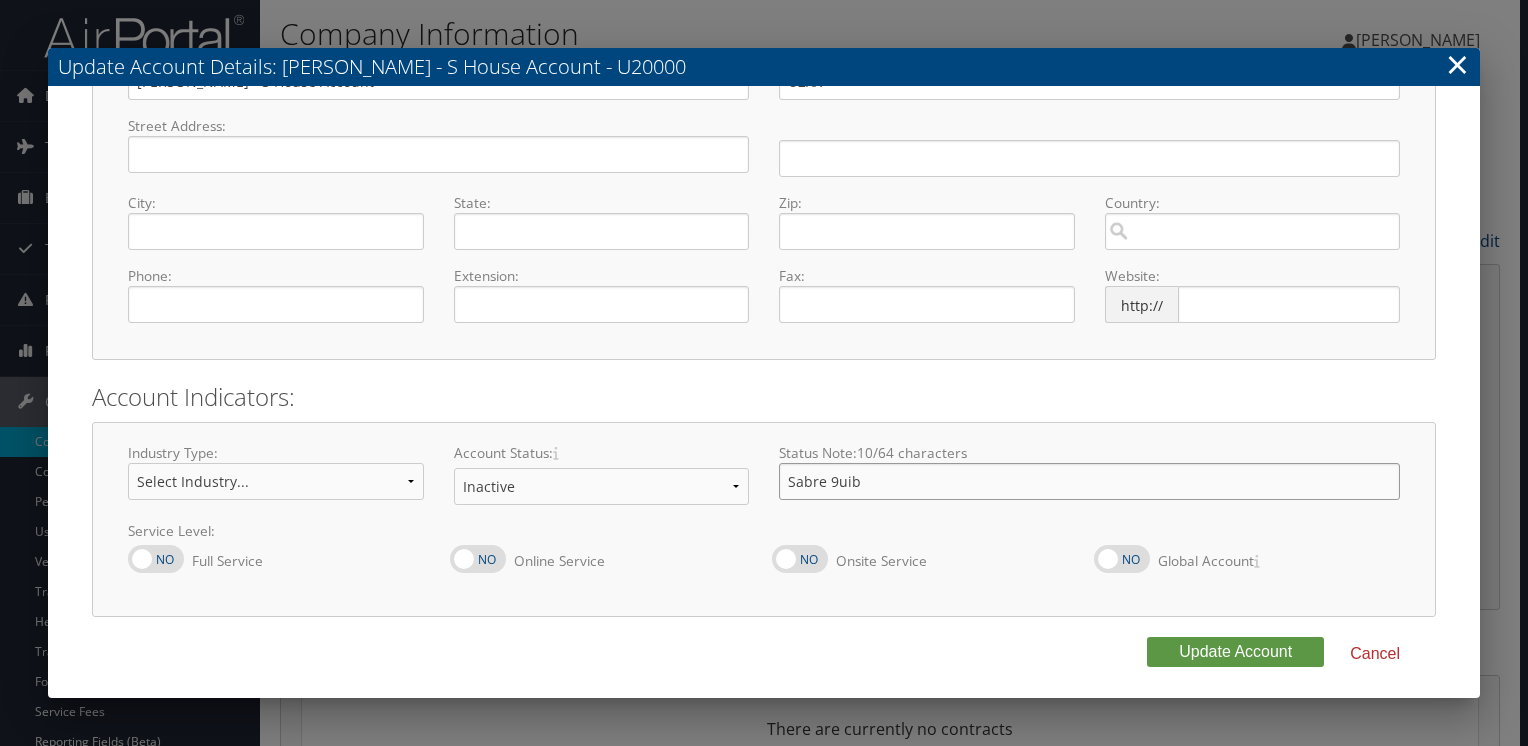 click on "Industry Type: Select Industry... Aerospace/Defense Agriculture/Forestry Architecture/Web Design/Graphics Automotive/Car Manufacture Business Services/Consulting Chemical/Biotech Commercial Banking/Financial Servs/Insurance Communications/News/Advertising/Pub Relation Computer Hardware/Technology Computer Software Construction/Building/Land Development Consumer Products/Retail/Wholesale Direct Marketing Education/University/Training Engineering Food Services Government/Civil Services Health/Pharmaceuticals/Medical Hospitality Investment Banking/Stock Trading/Venture Capital Legal/Law Services Manufacturing Non-Profit/Association/Foundation Oil/Petroleum/Energy/ Utilities Other Real Estate/Commercial Development Religious/Non-Profit Social Media Sports/Entertainment Industry Telecommunications/ Telecom Services Trade Shows/ Expositions Transportation/Travel/Shipping Account Status:   Offboarding At Risk Inactive Active Implementing Status Note:  10 /64 characters Sabre 9uib" at bounding box center (764, 482) 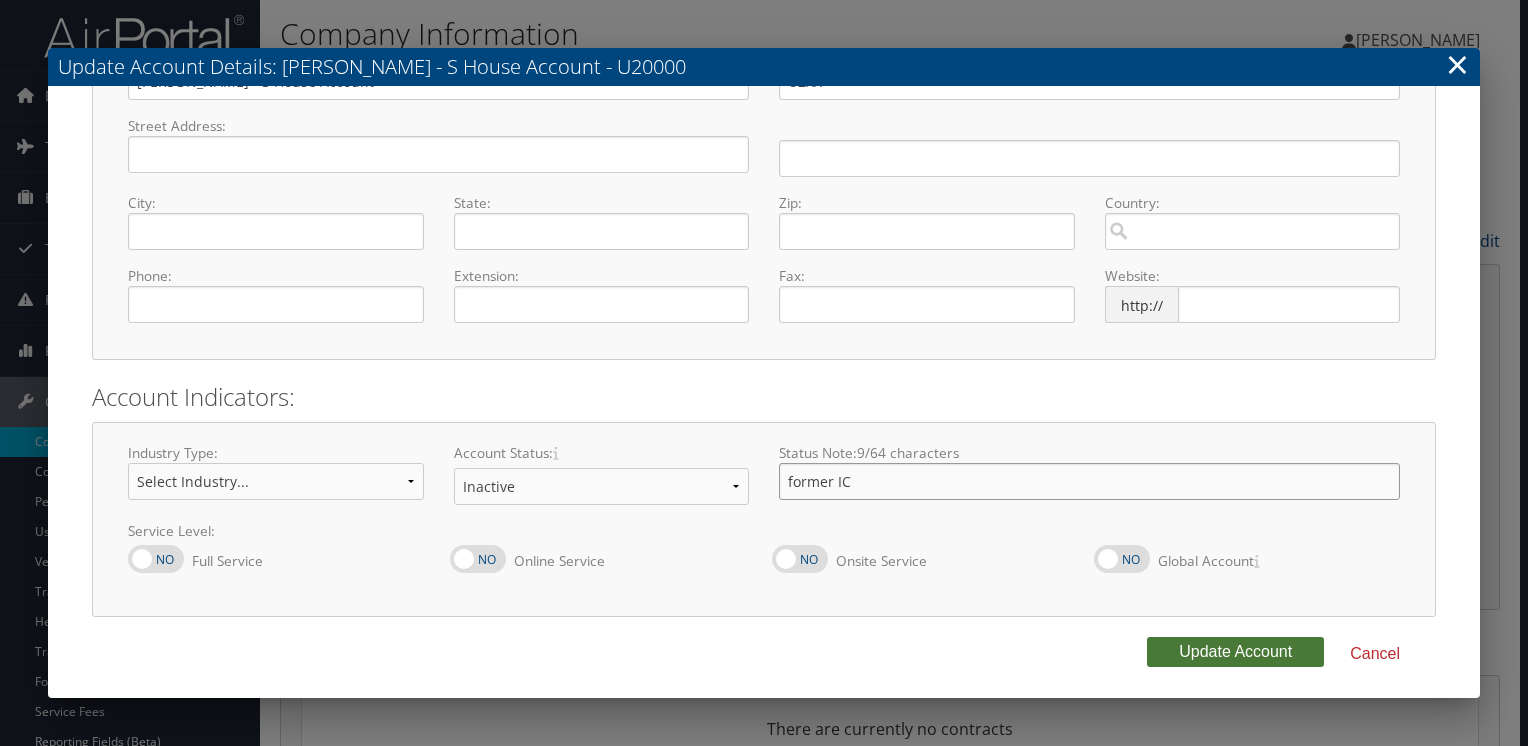 type on "former IC" 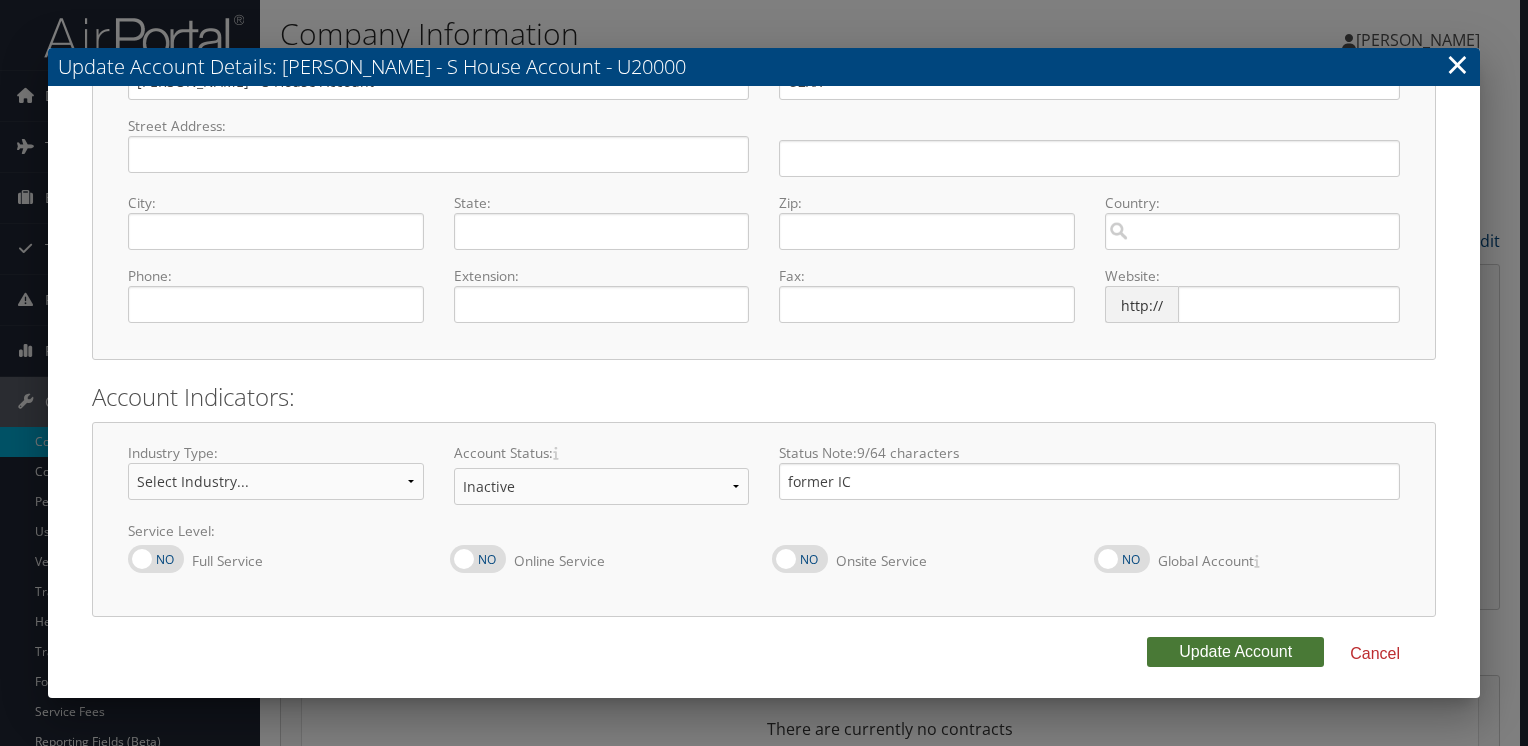 click on "Update Account" at bounding box center (1235, 652) 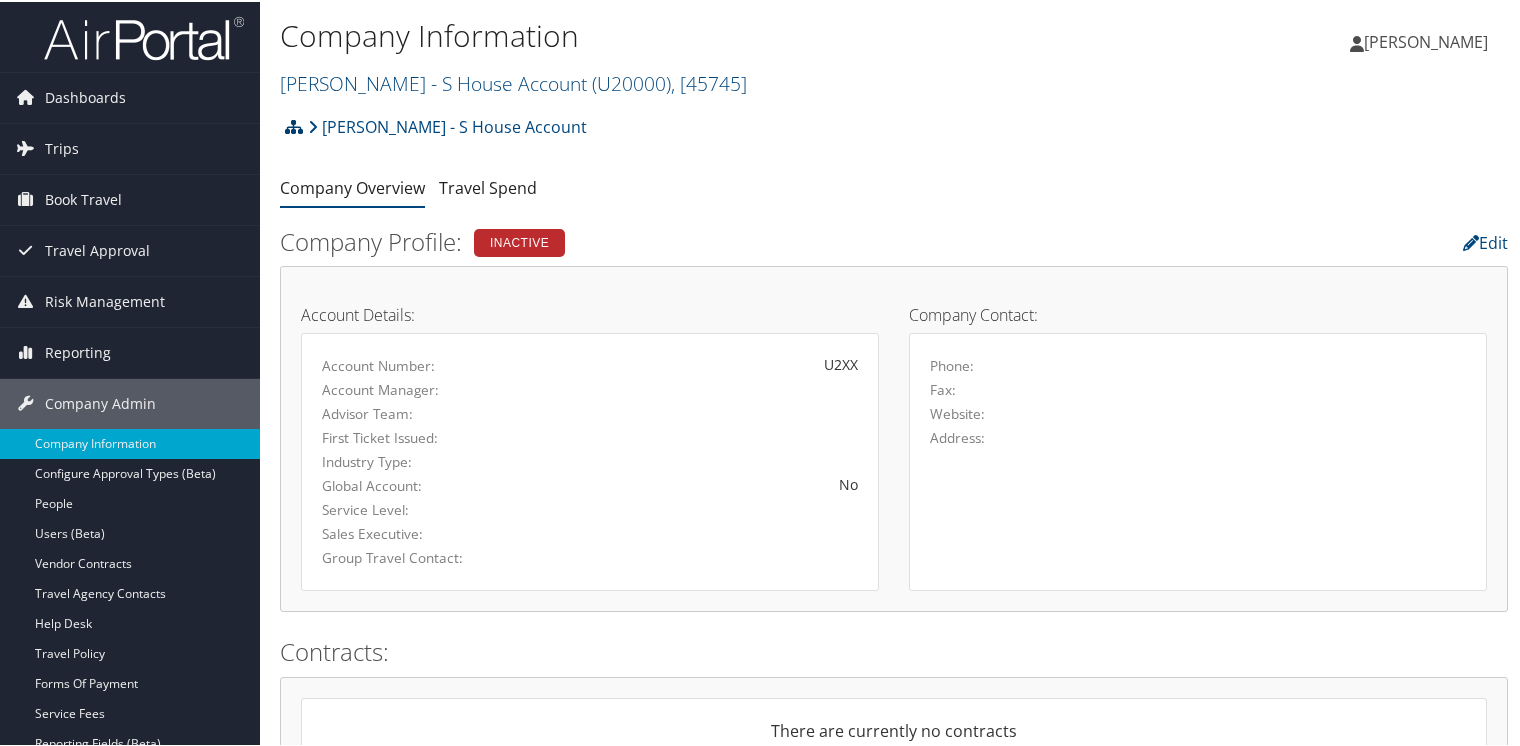 click at bounding box center (294, 125) 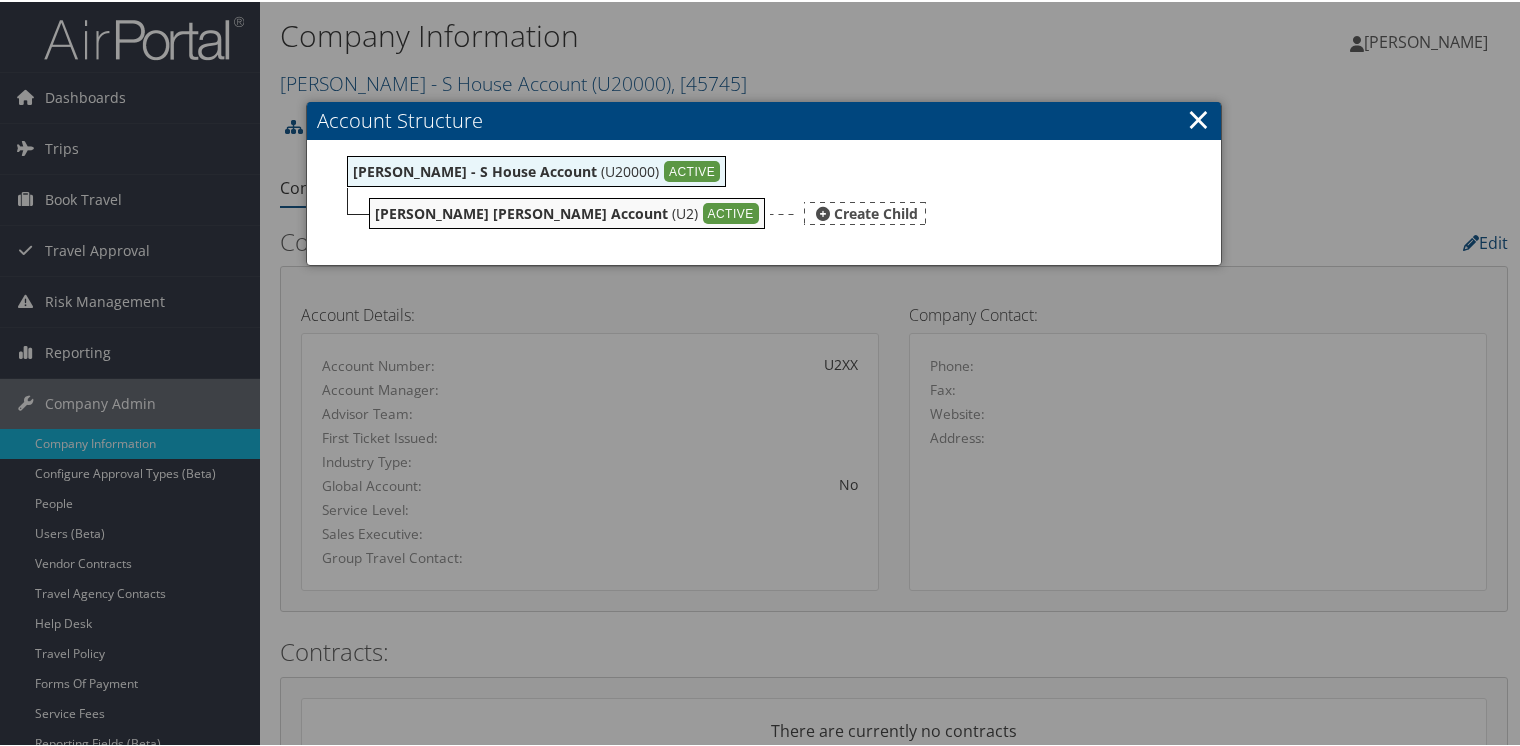 click on "Stuart Dennis House Account" at bounding box center [521, 211] 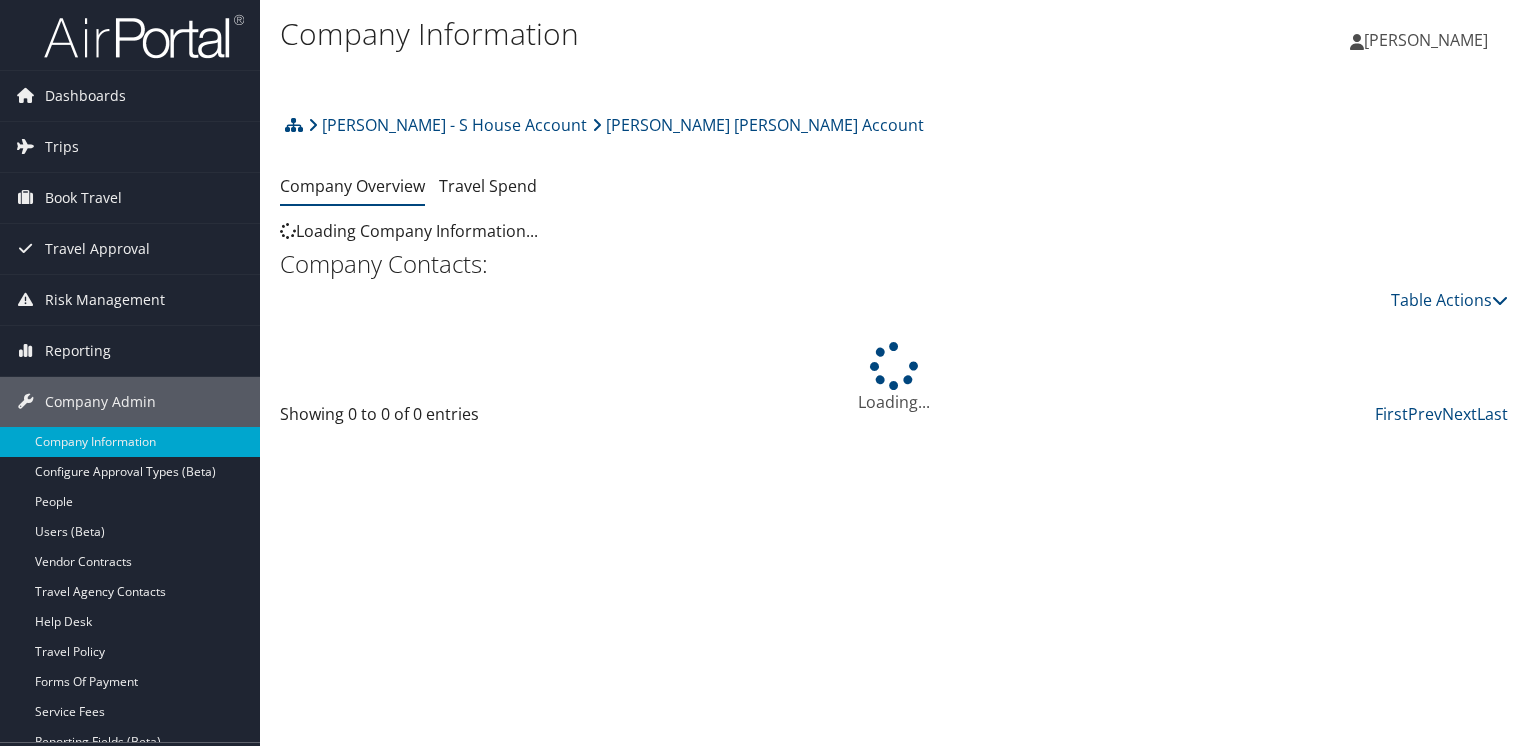 scroll, scrollTop: 0, scrollLeft: 0, axis: both 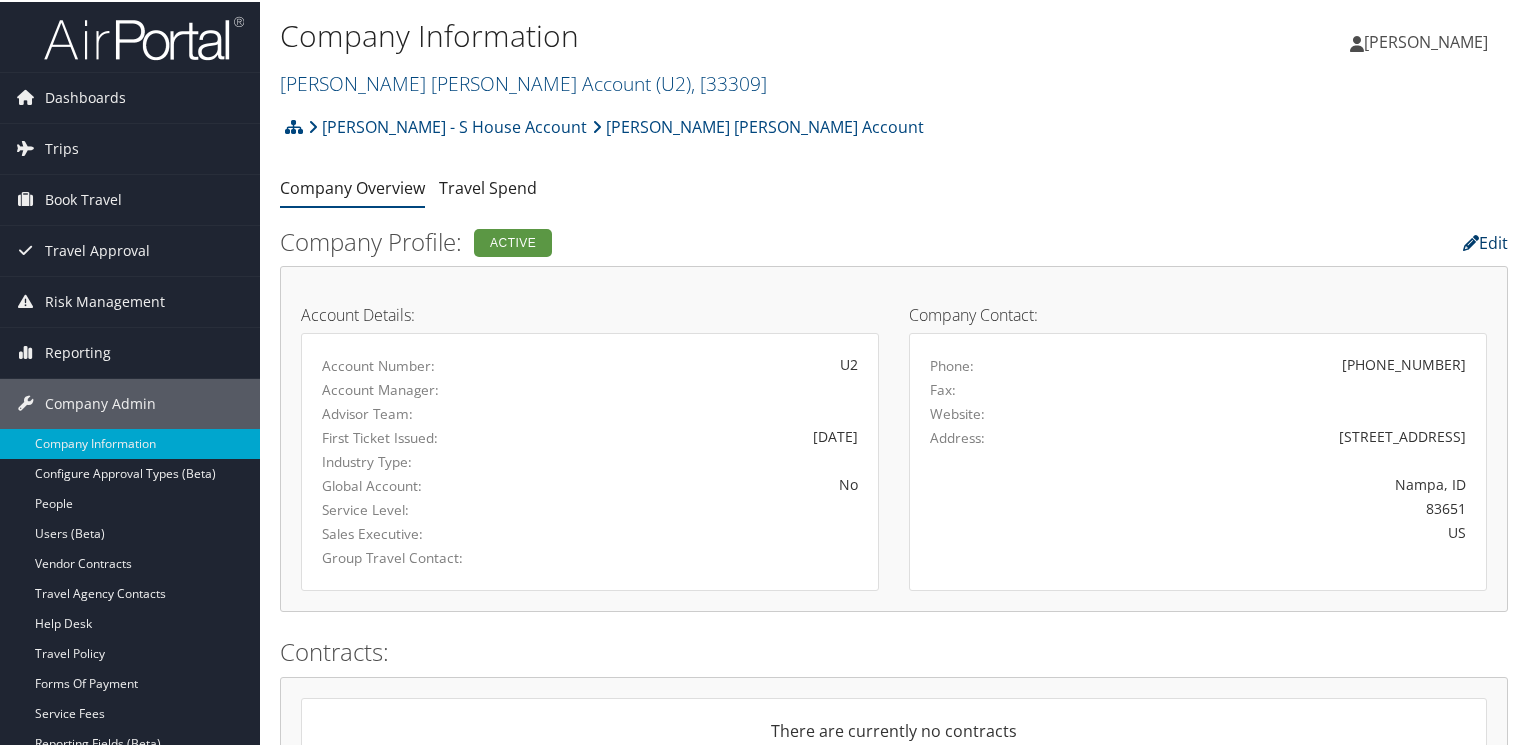 click on "Edit" at bounding box center (1485, 241) 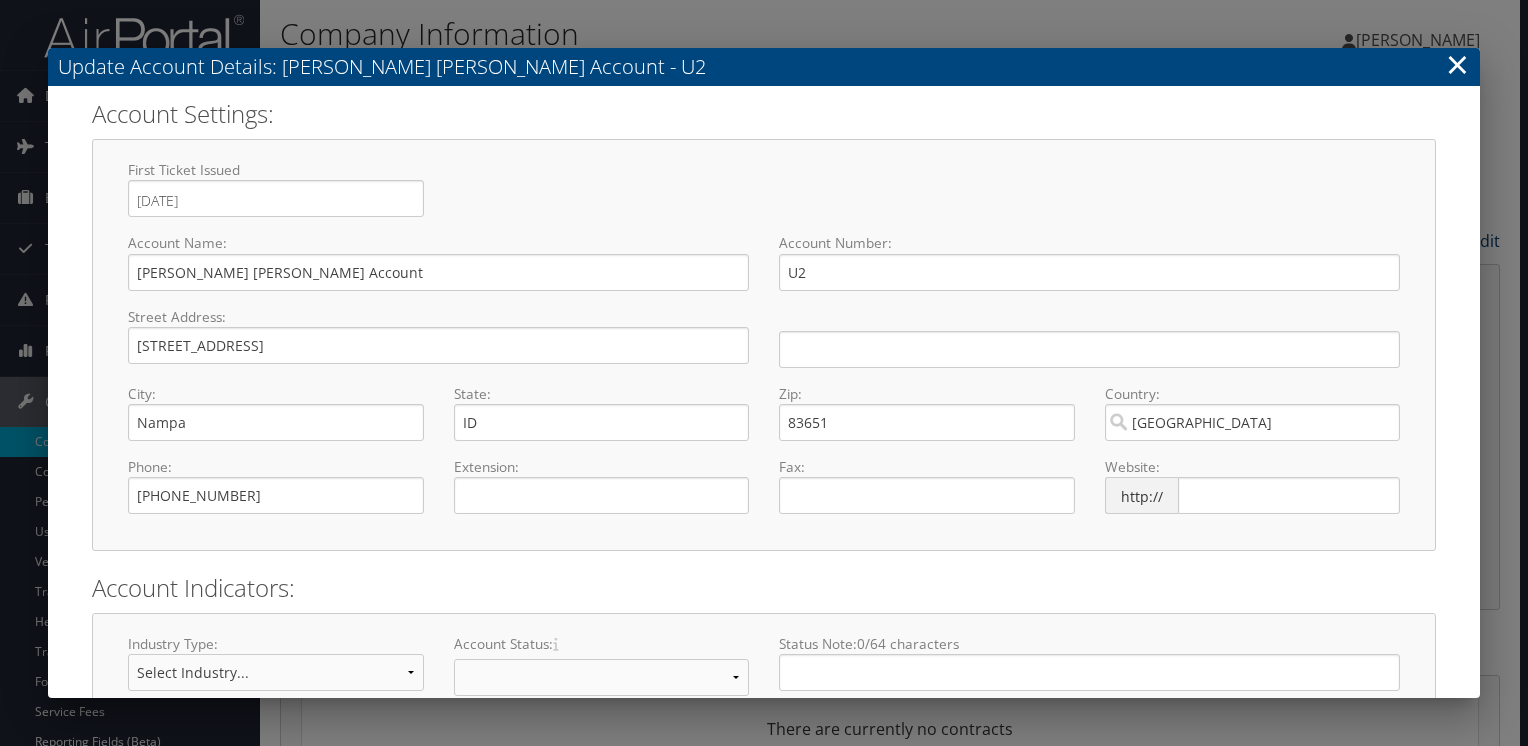 select on "8" 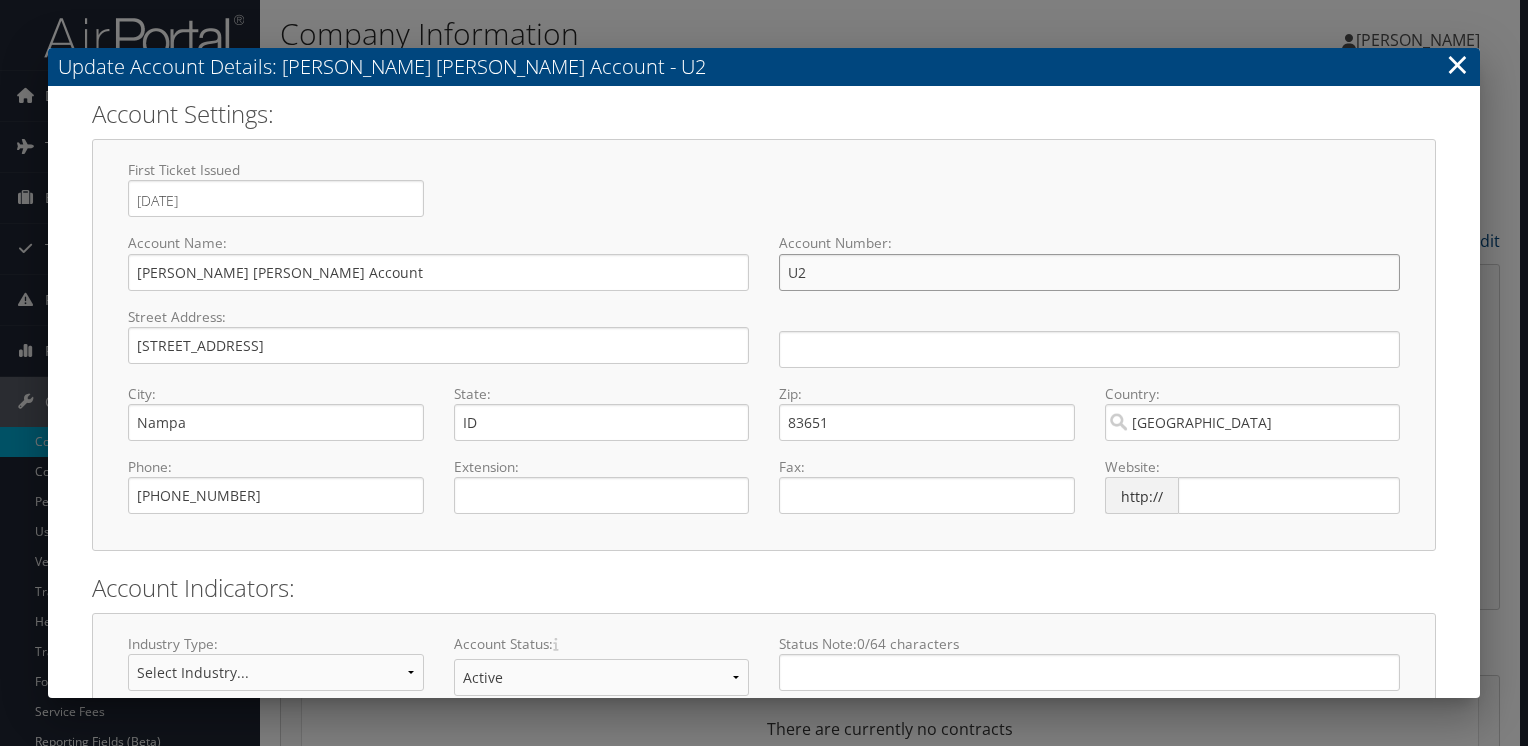 click on "U2" at bounding box center (1089, 272) 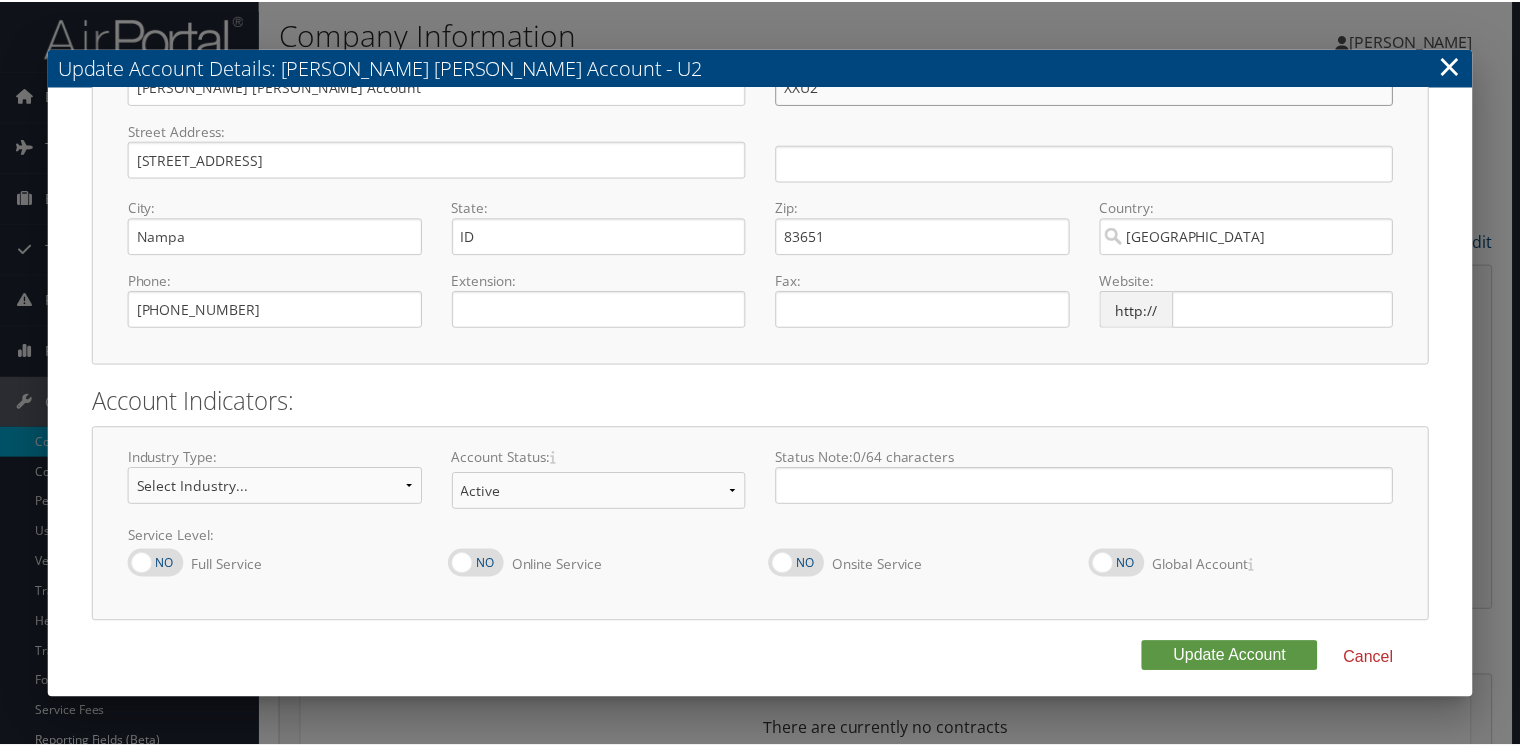 scroll, scrollTop: 191, scrollLeft: 0, axis: vertical 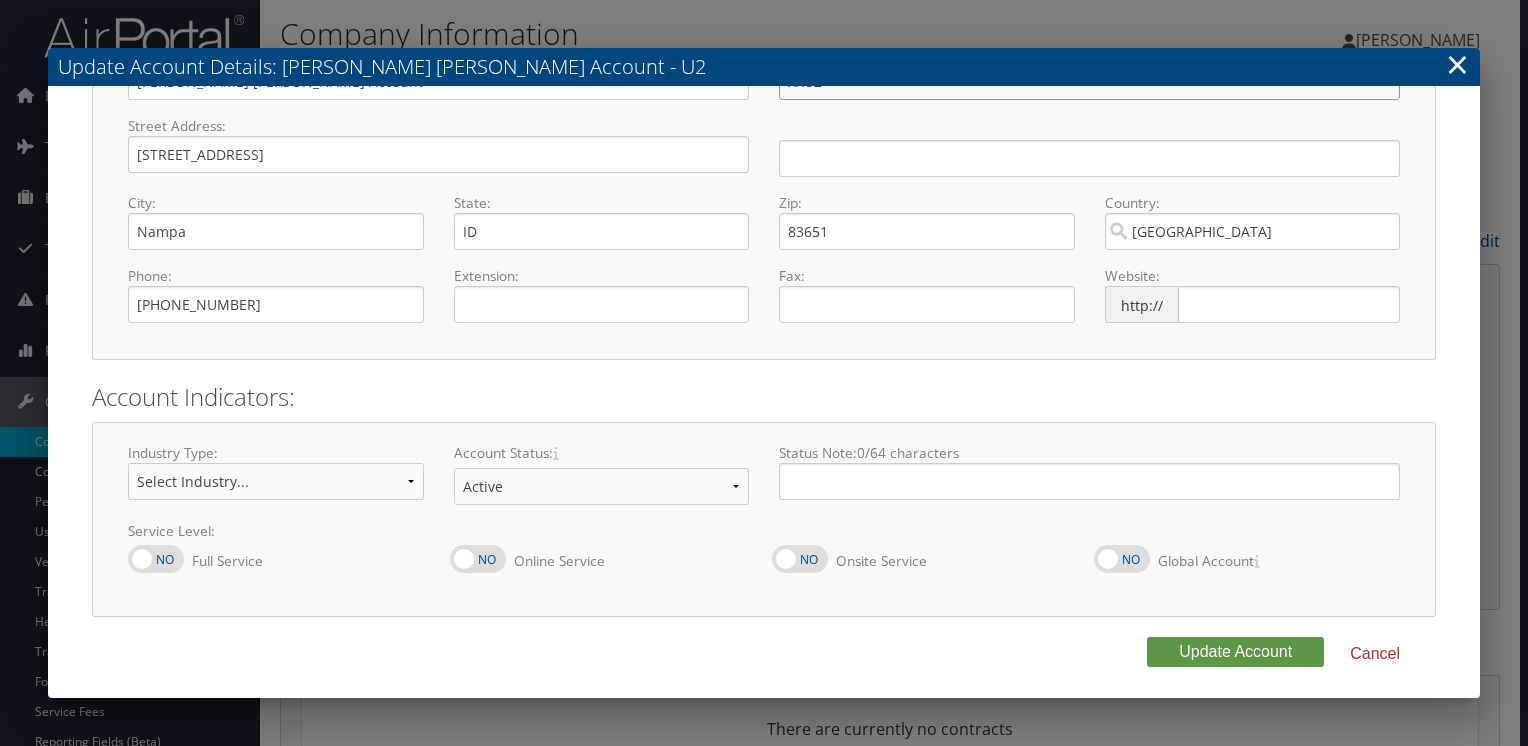 type on "XXU2" 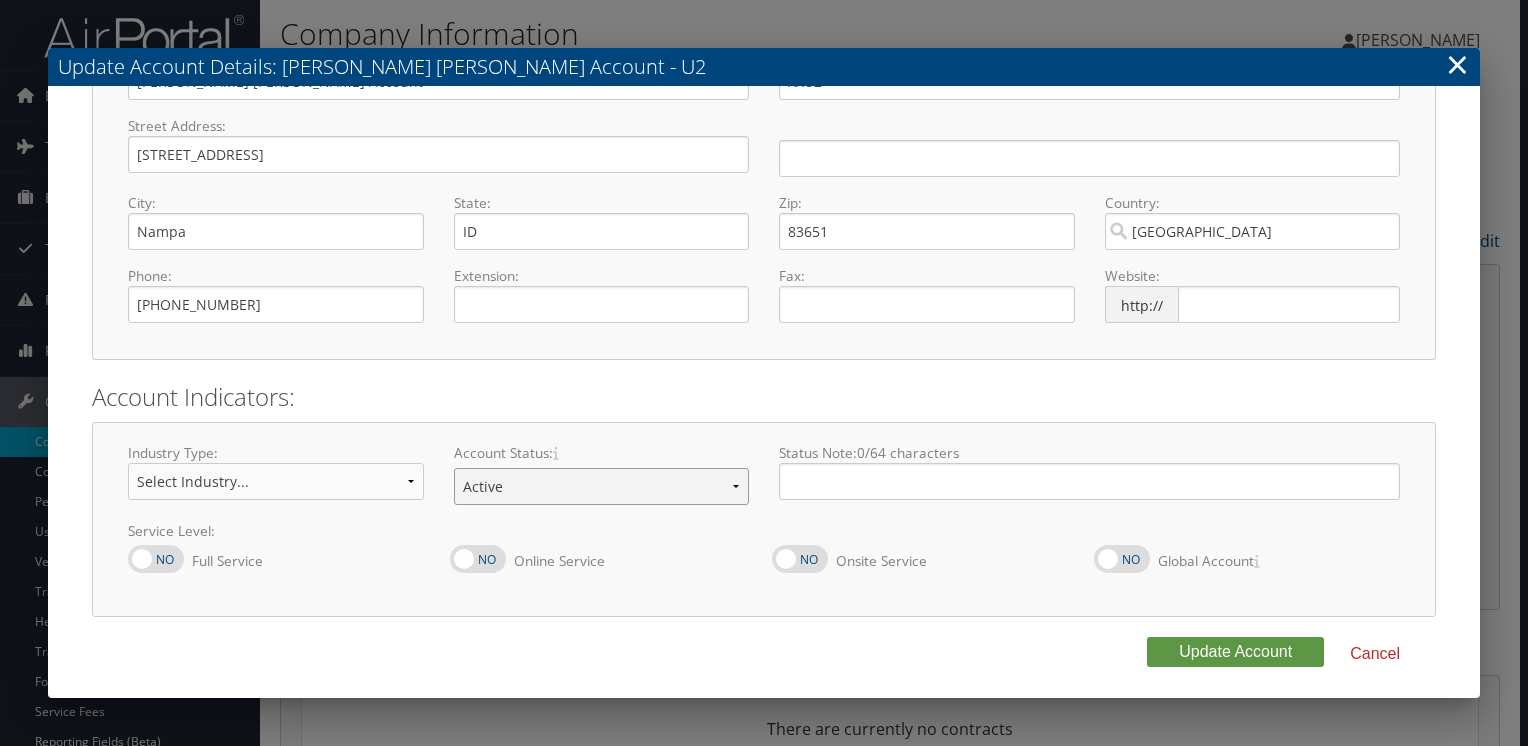 click on "Offboarding At Risk Inactive Active Implementing" at bounding box center [602, 486] 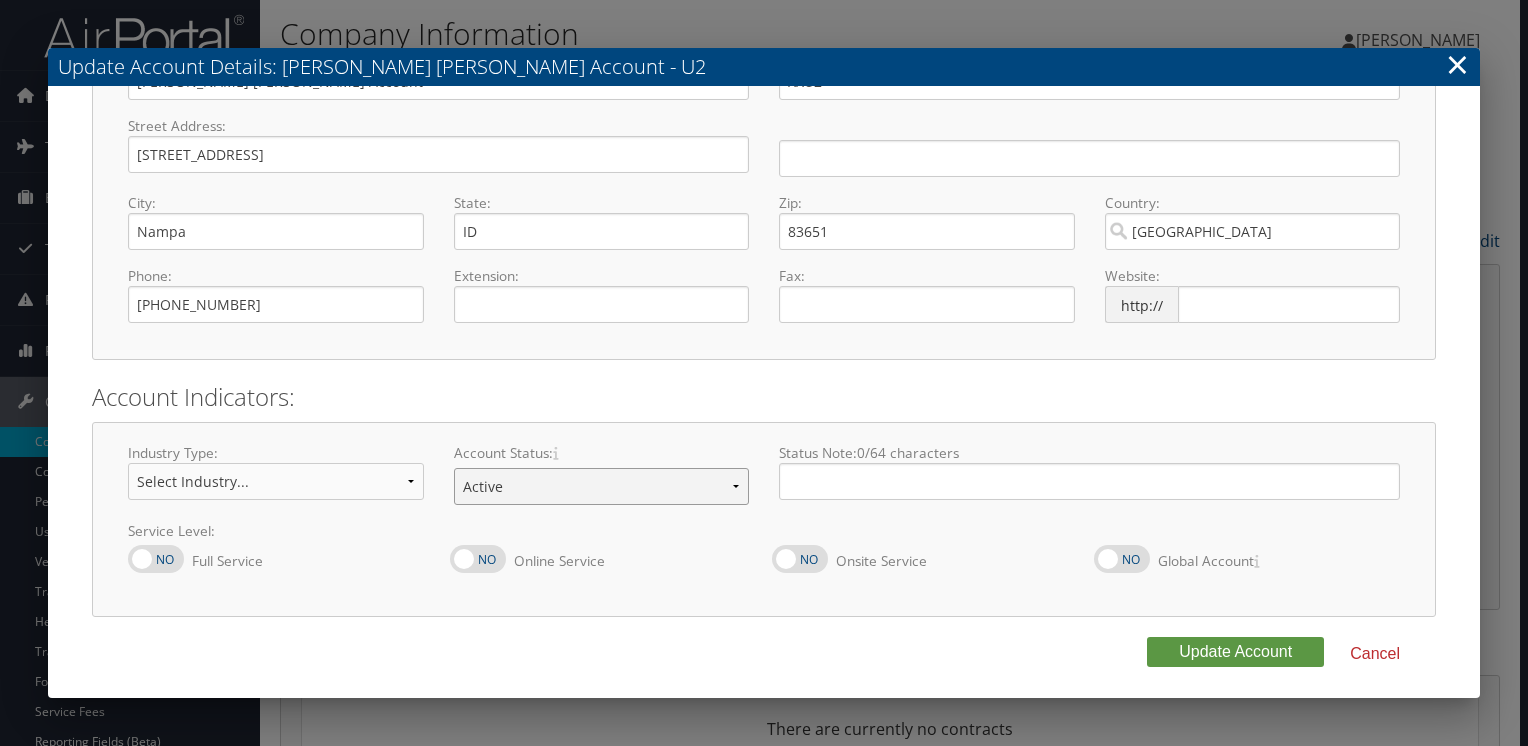 select on "10" 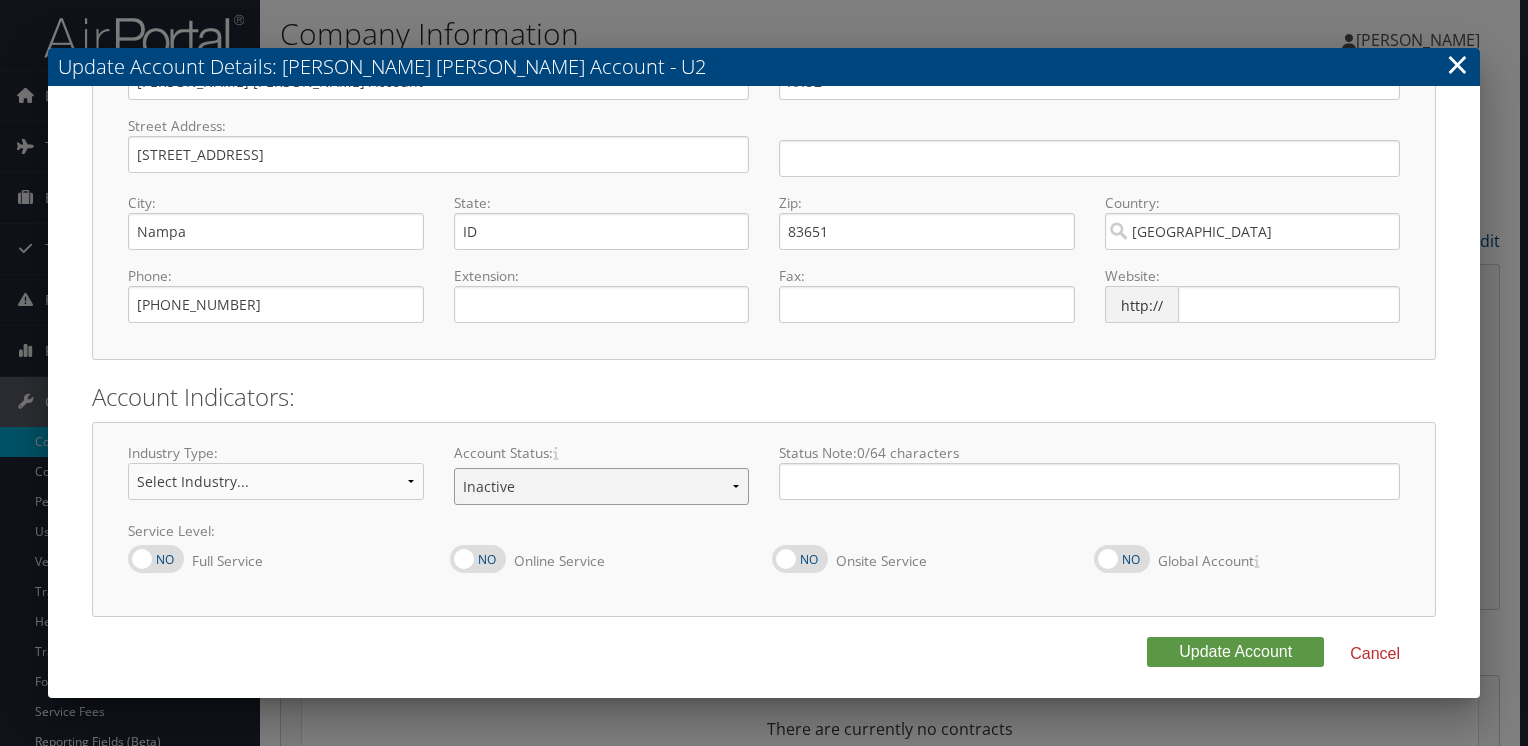 click on "Offboarding At Risk Inactive Active Implementing" at bounding box center [602, 486] 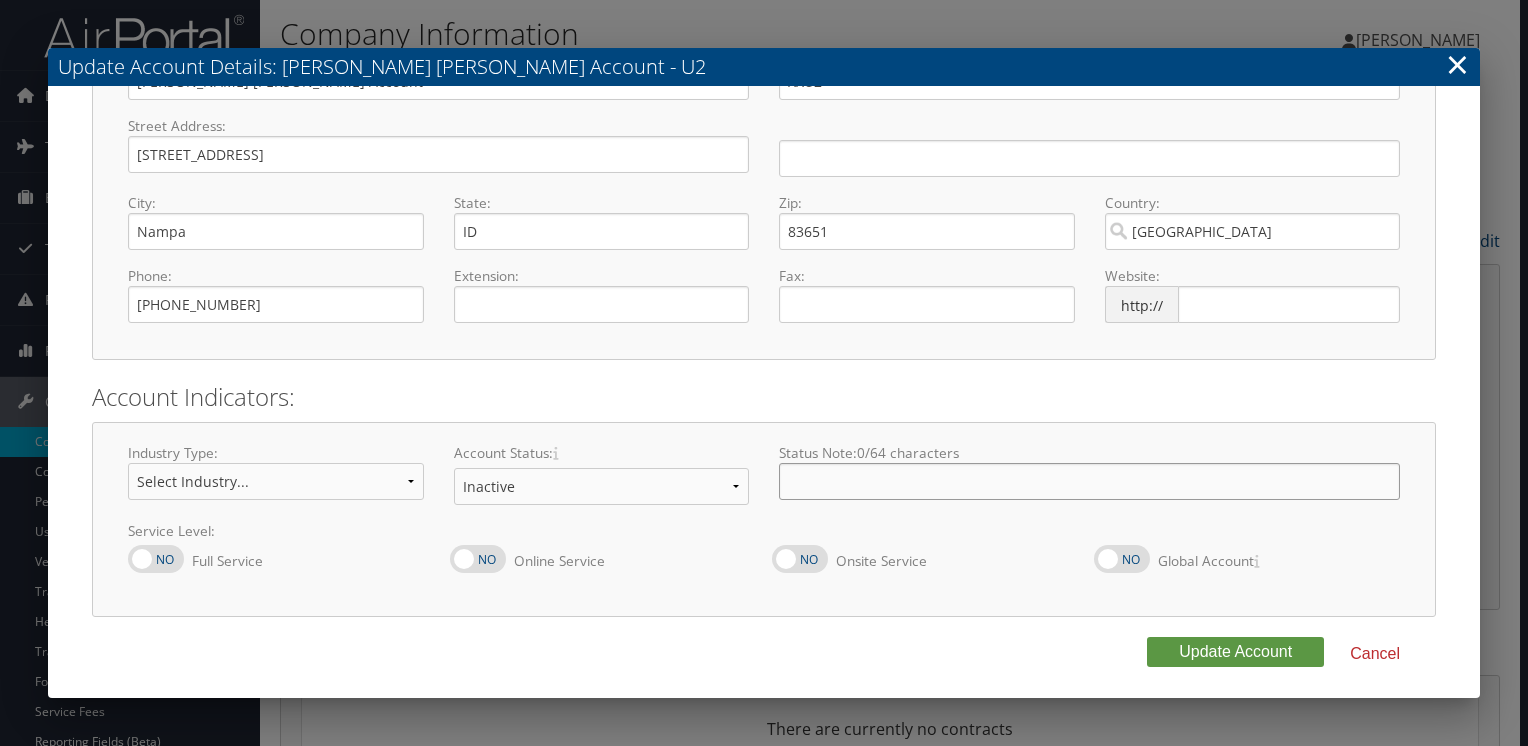 click at bounding box center (1089, 481) 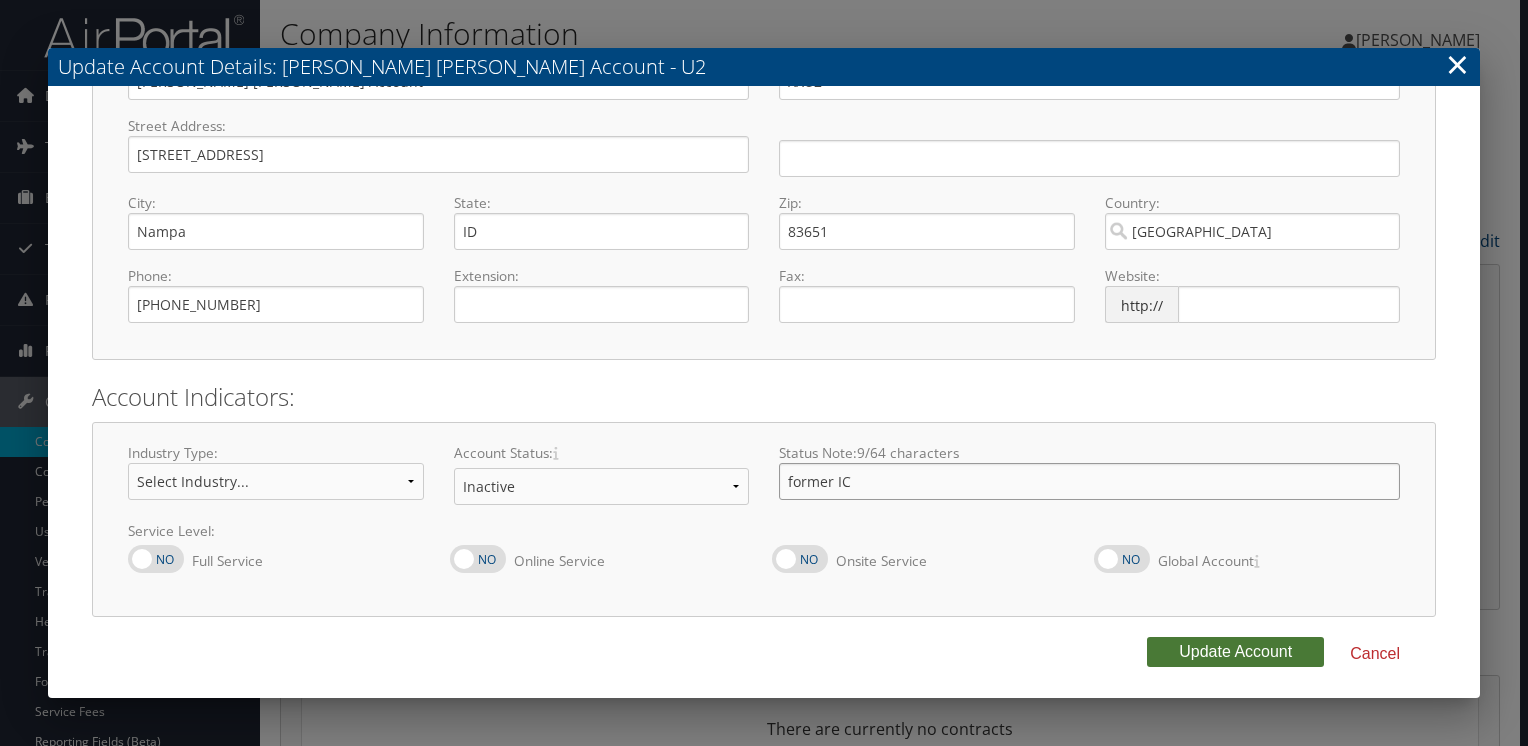 type on "former IC" 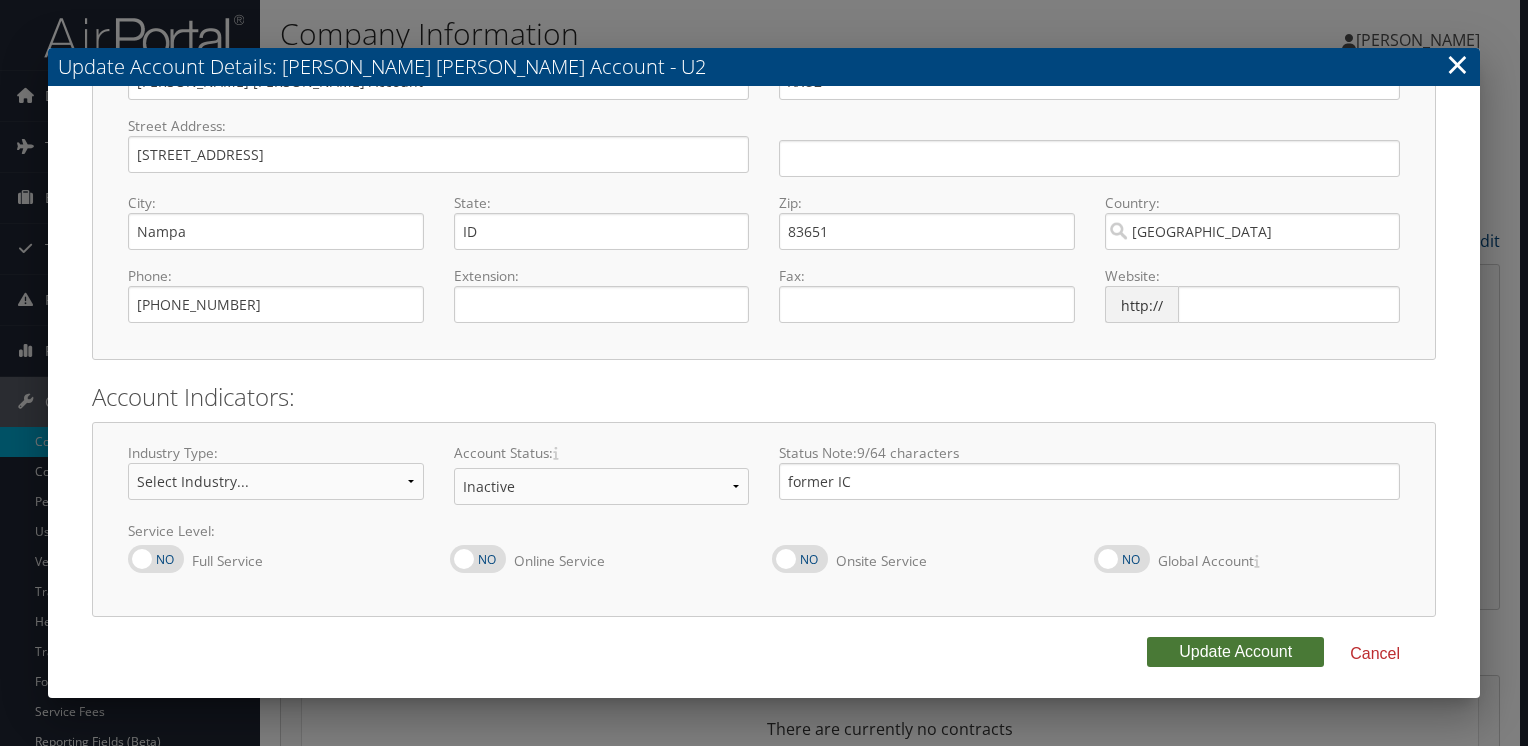 click on "Update Account" at bounding box center [1235, 652] 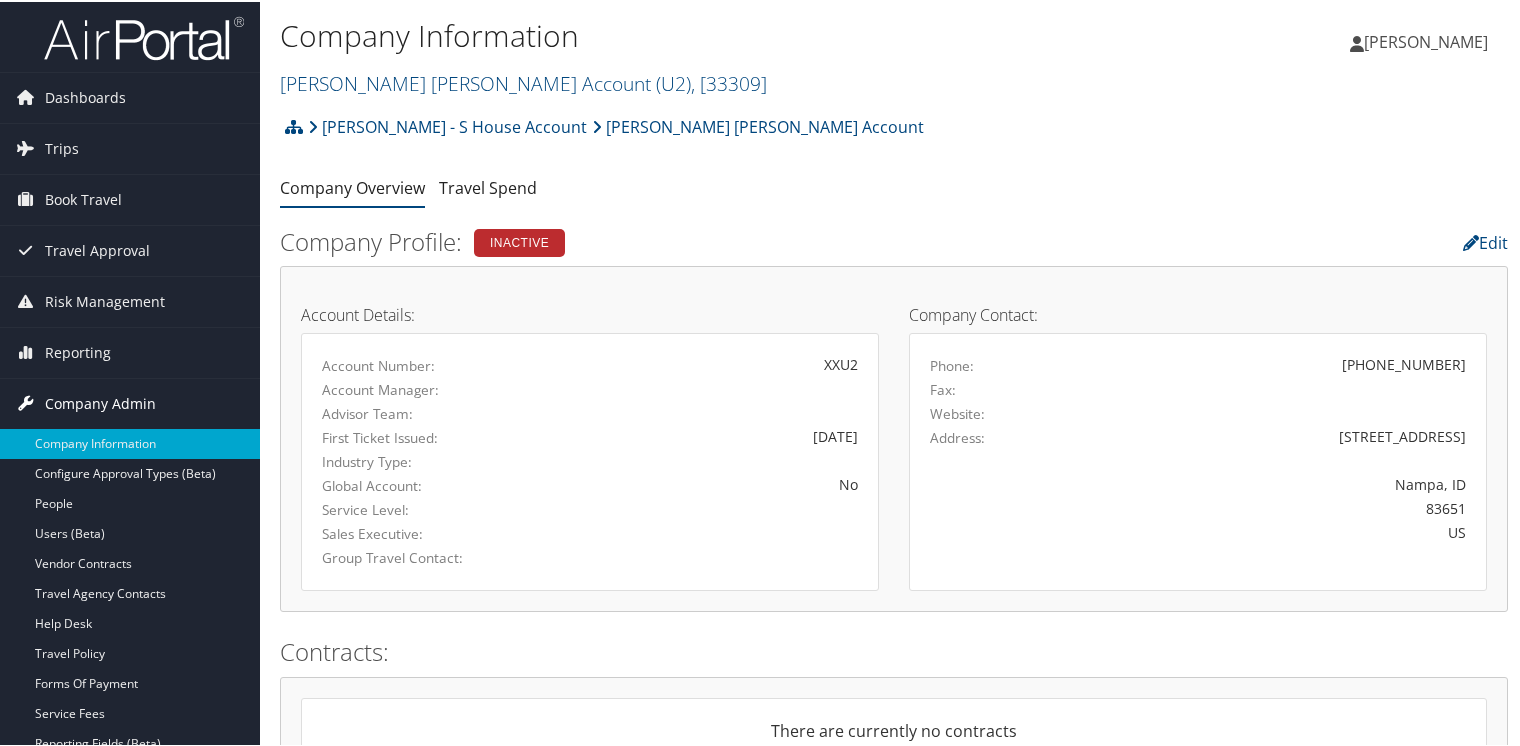 click on "Company Admin" at bounding box center [100, 402] 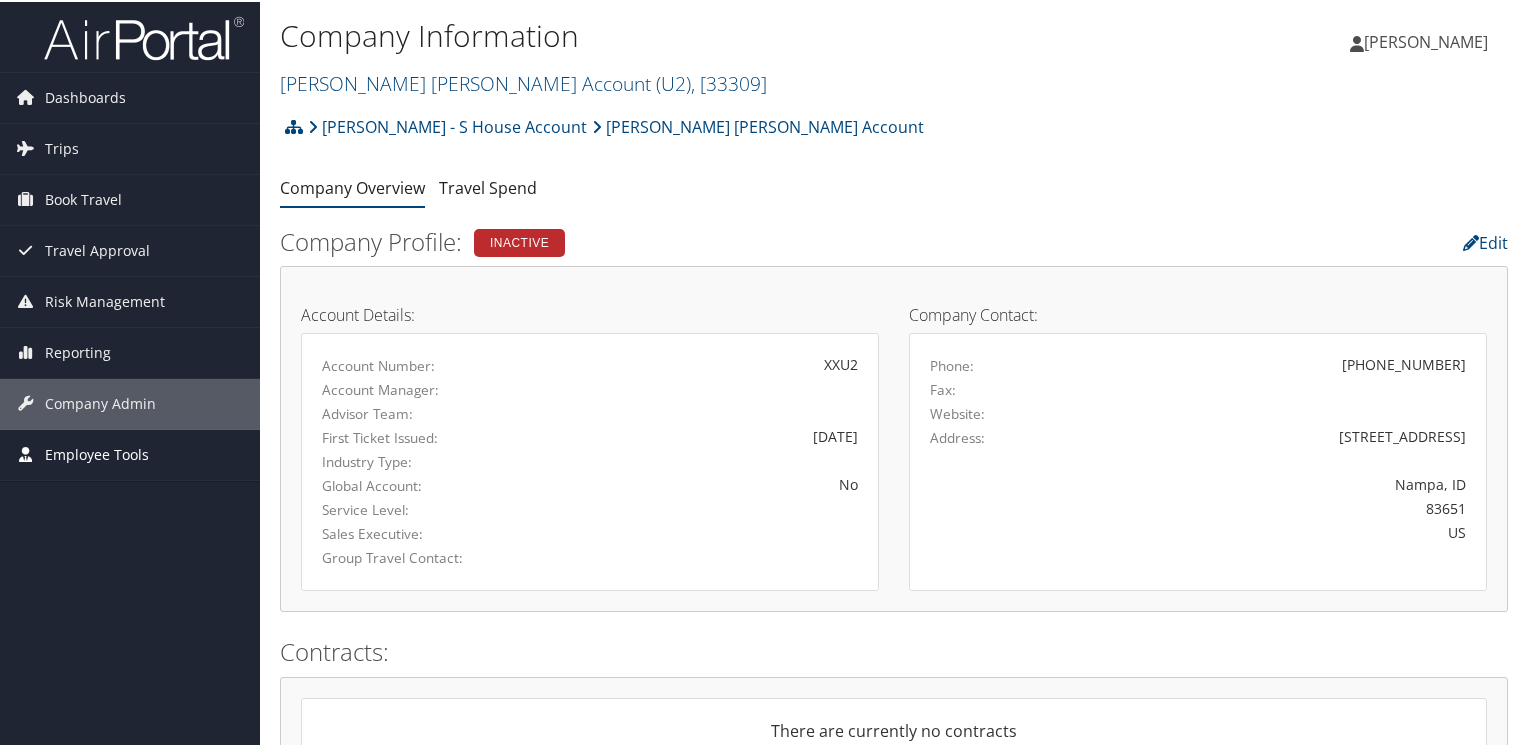 click on "Employee Tools" at bounding box center [97, 453] 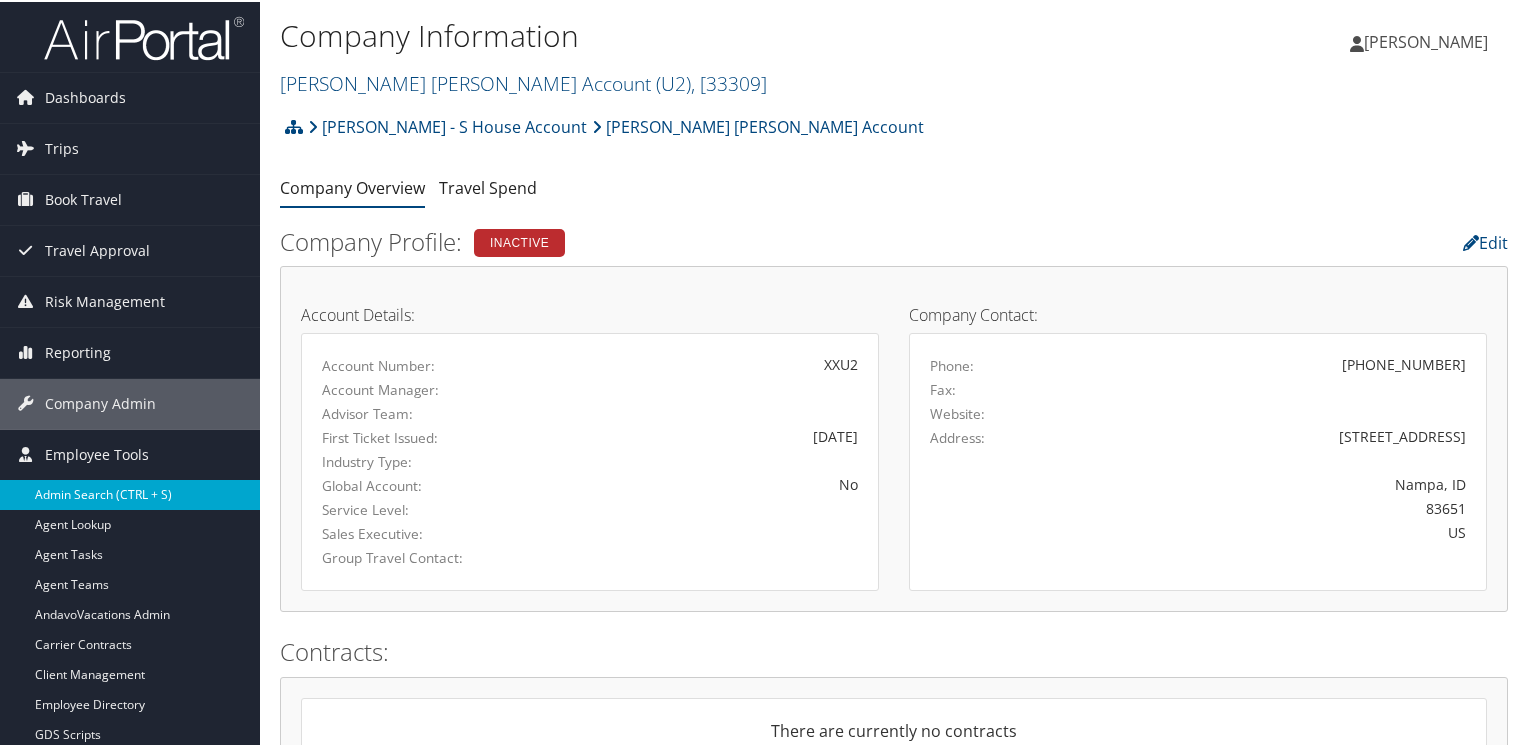 click on "Admin Search (CTRL + S)" at bounding box center [130, 493] 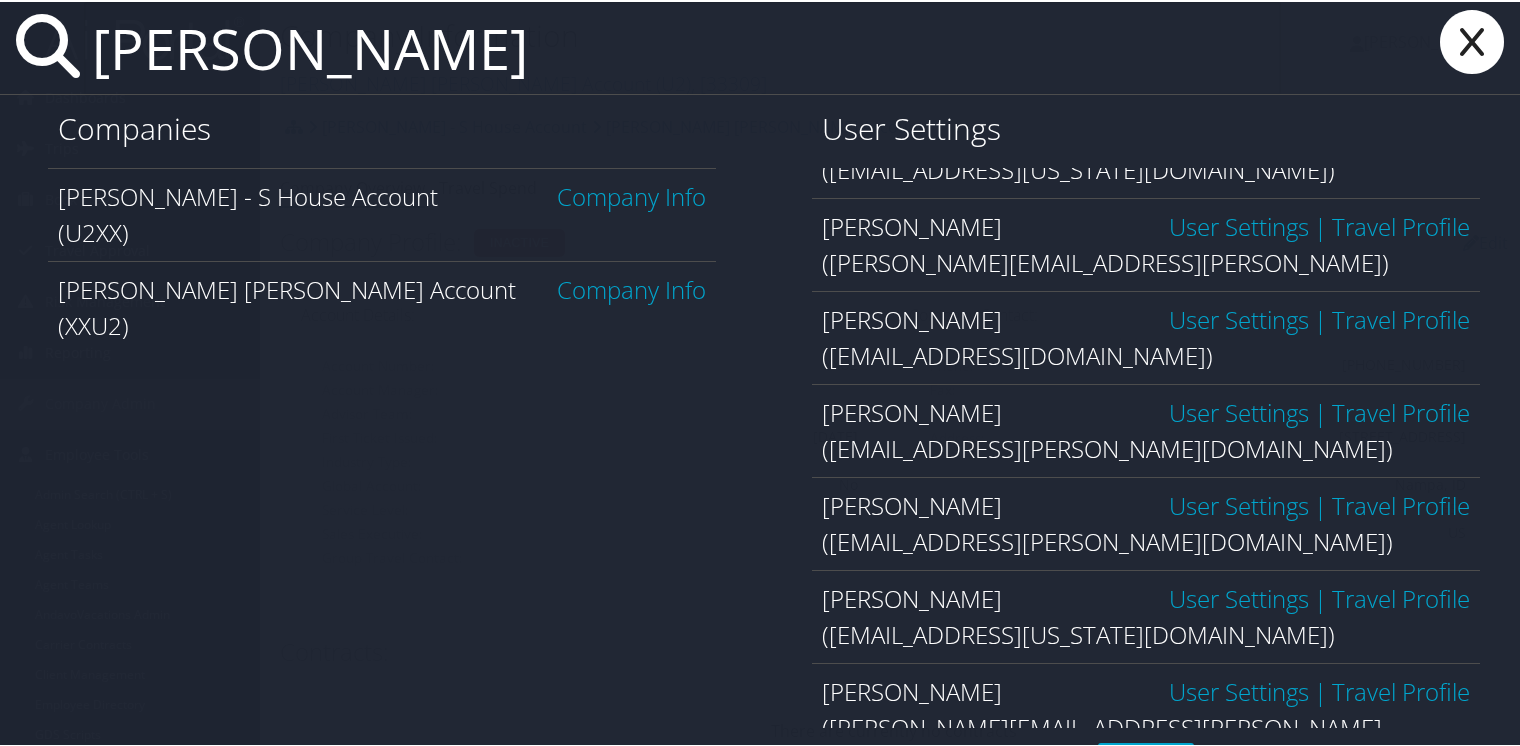 scroll, scrollTop: 0, scrollLeft: 0, axis: both 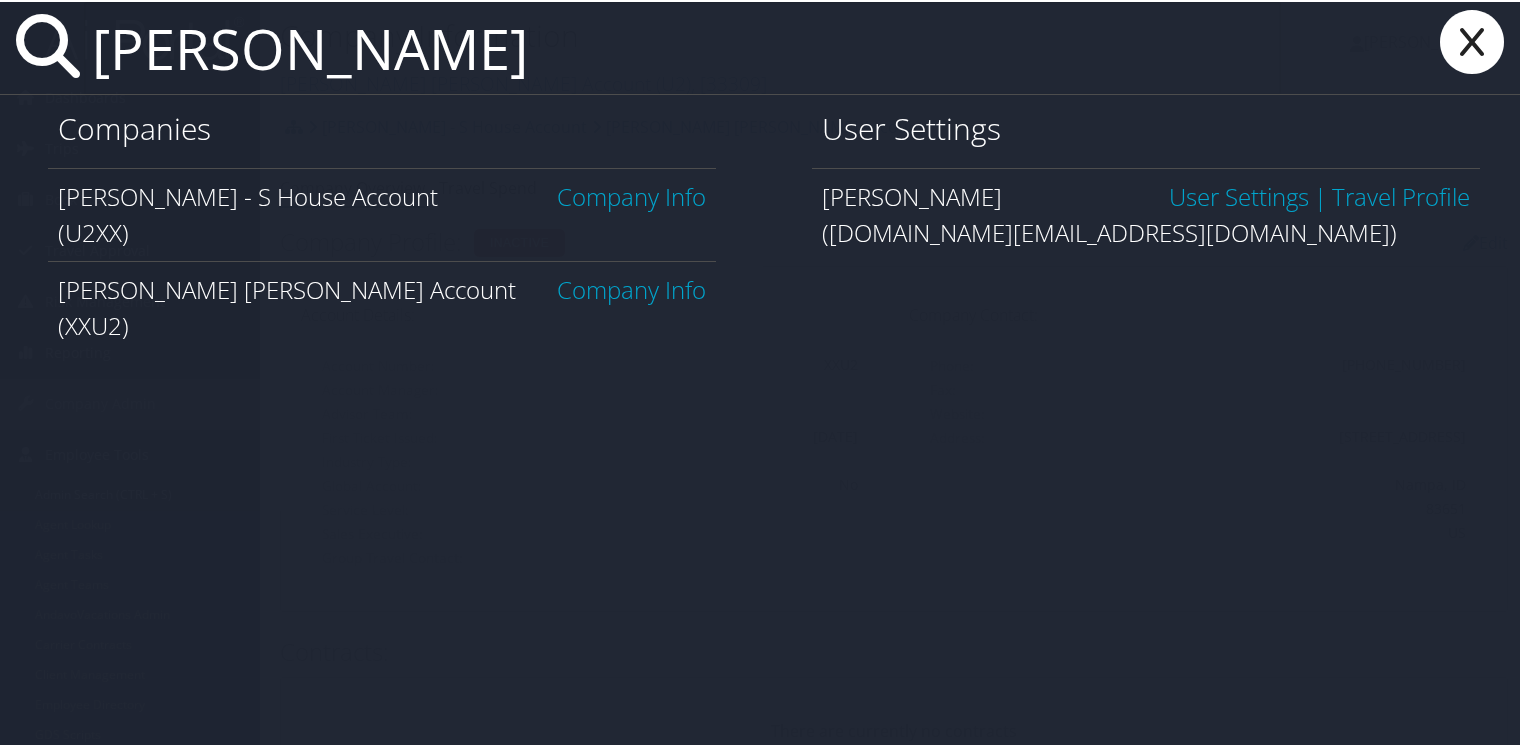 type on "stuart dennis" 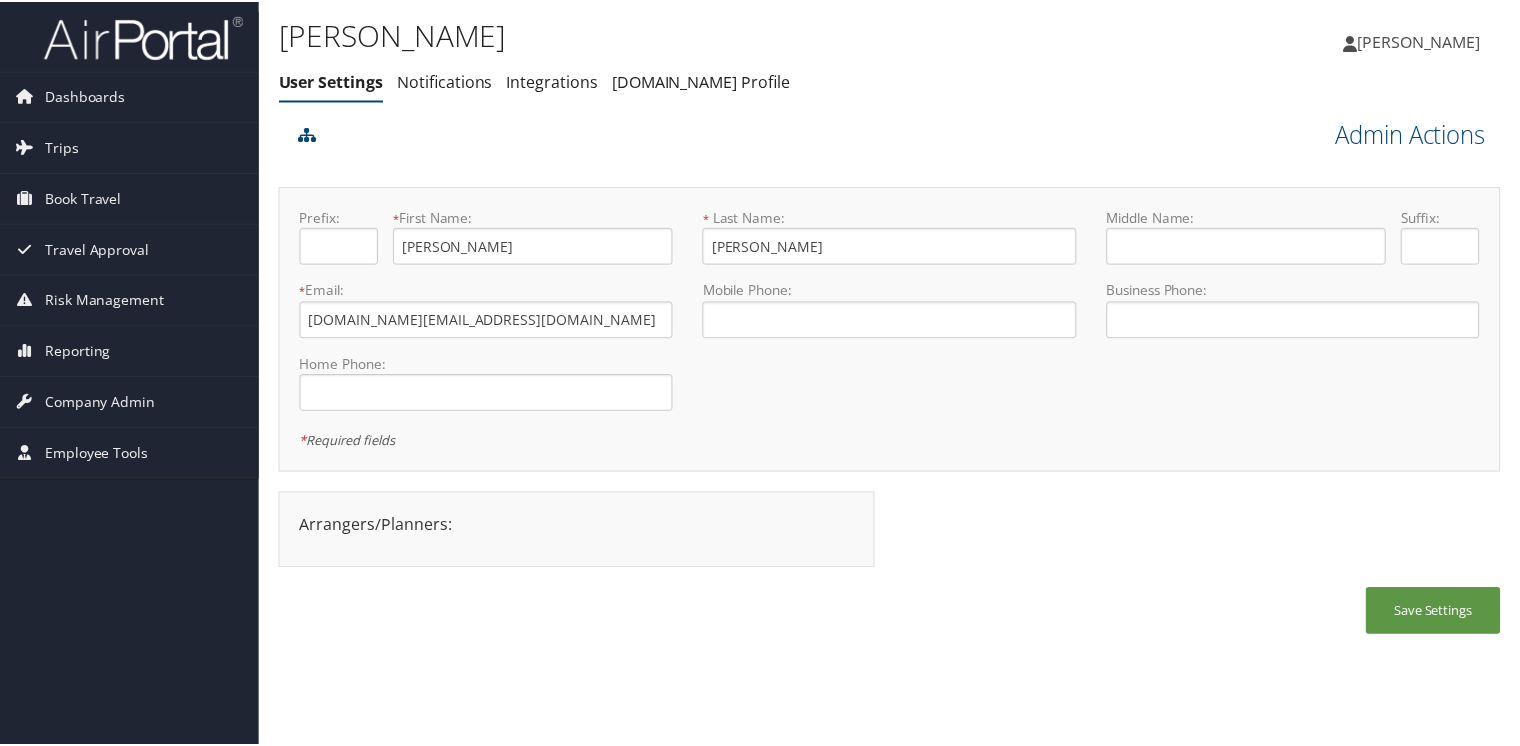 scroll, scrollTop: 0, scrollLeft: 0, axis: both 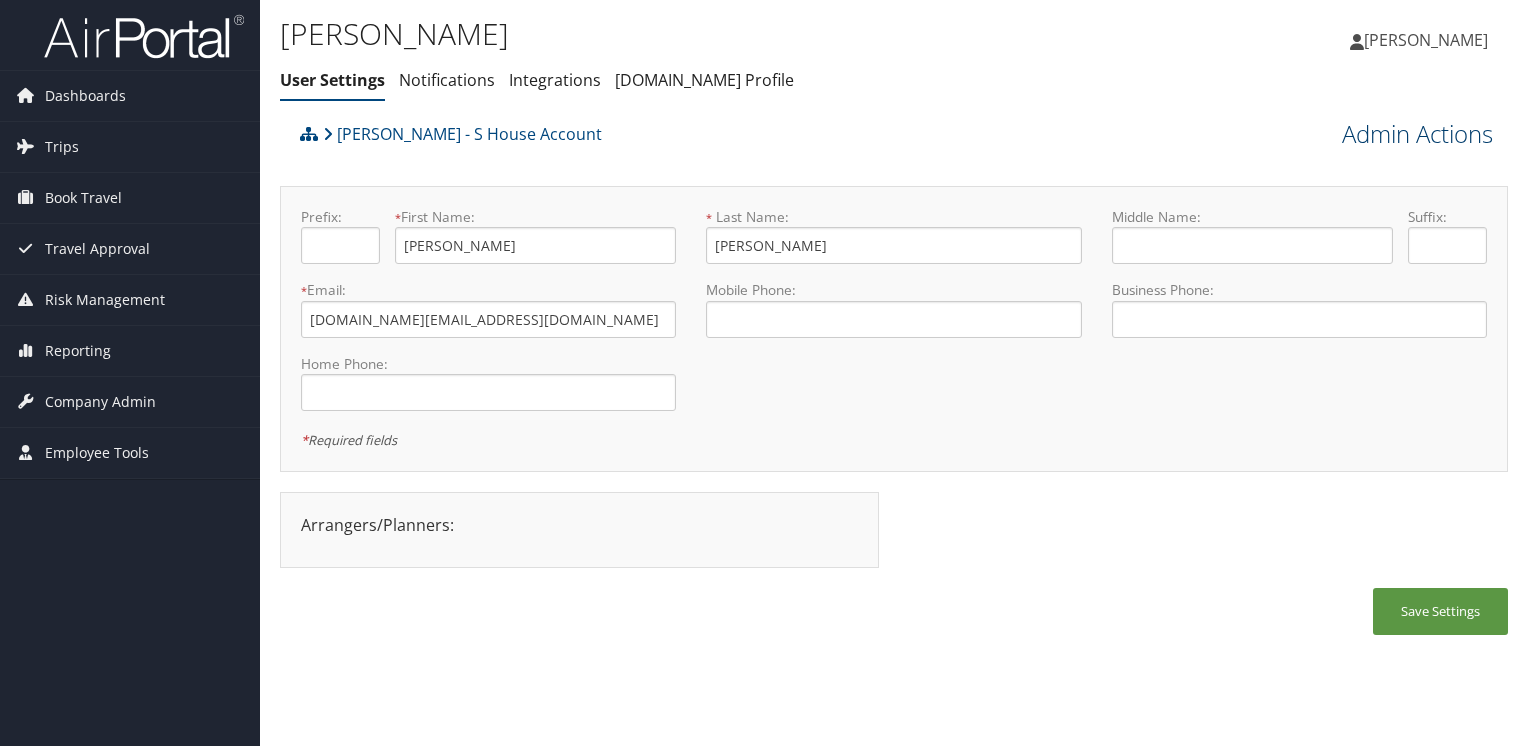 click on "Admin Actions" at bounding box center [1417, 134] 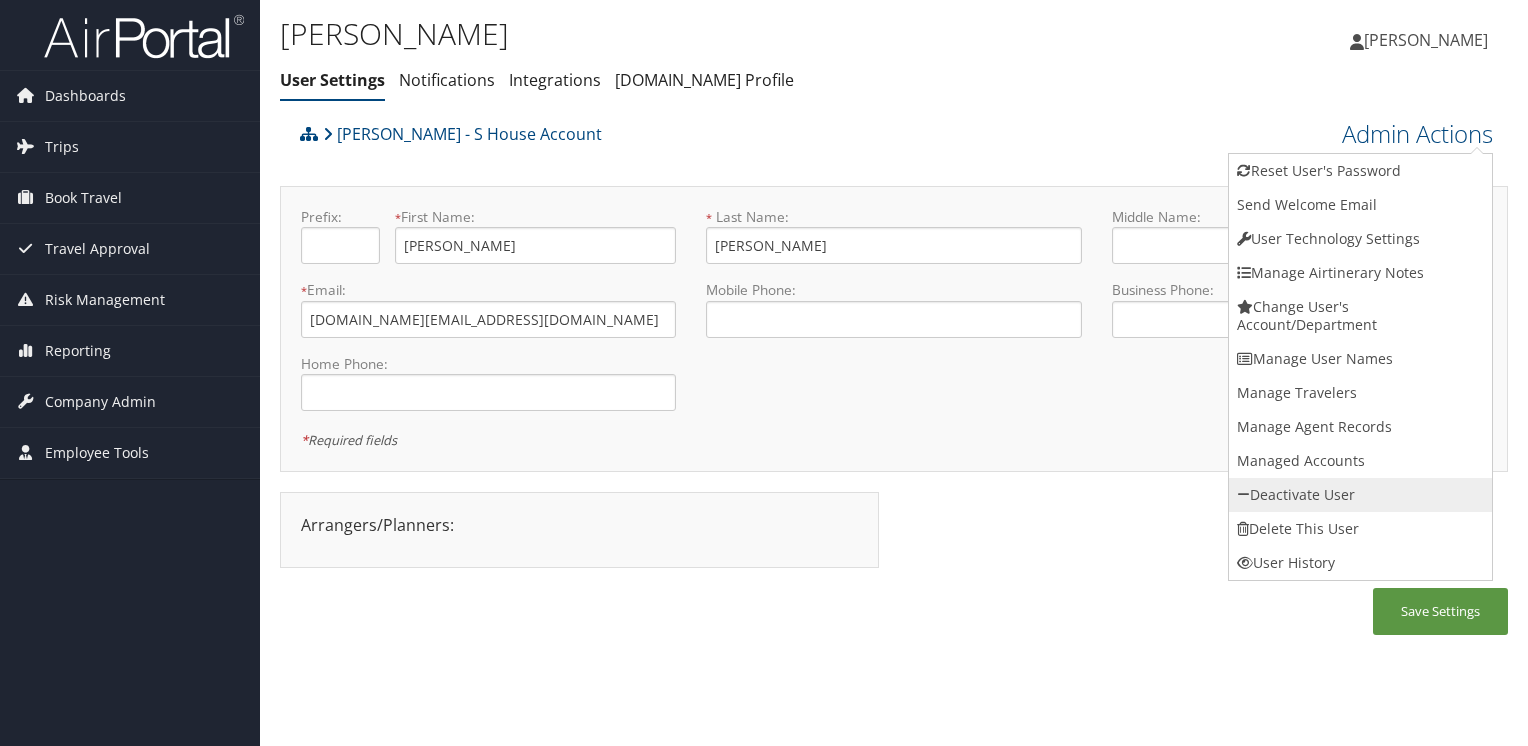 click on "Deactivate User" at bounding box center (1360, 495) 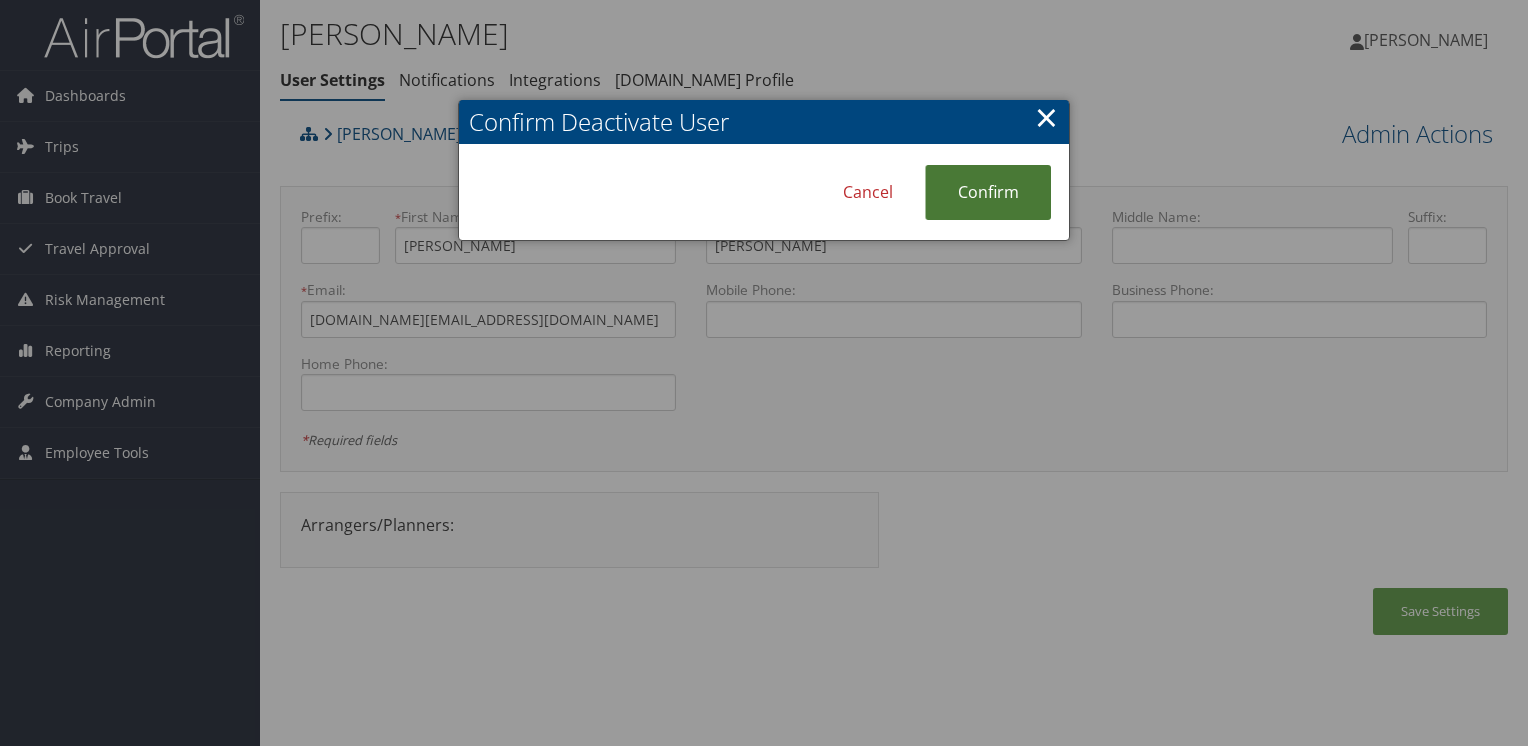 click on "Confirm" at bounding box center (988, 192) 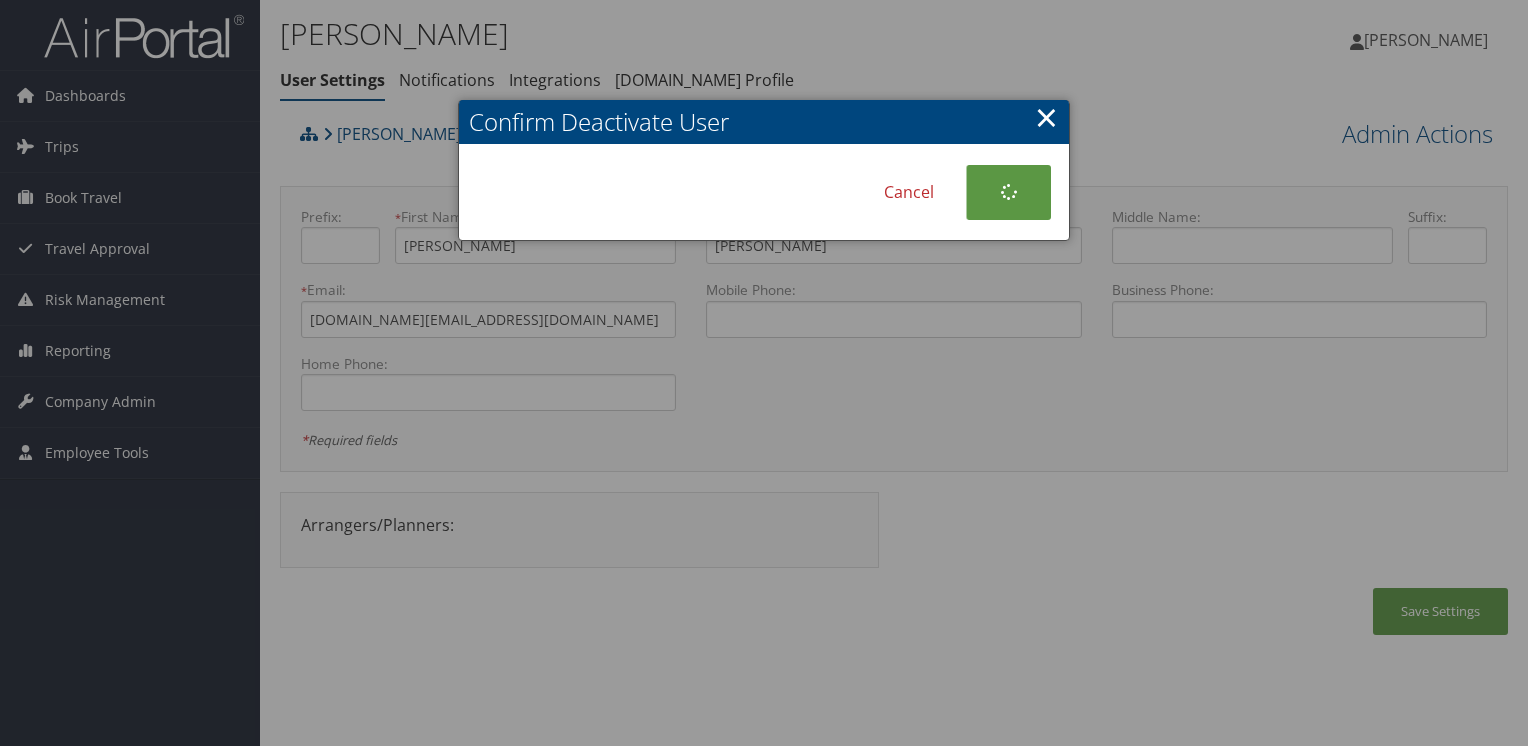 click on "×" at bounding box center [1046, 117] 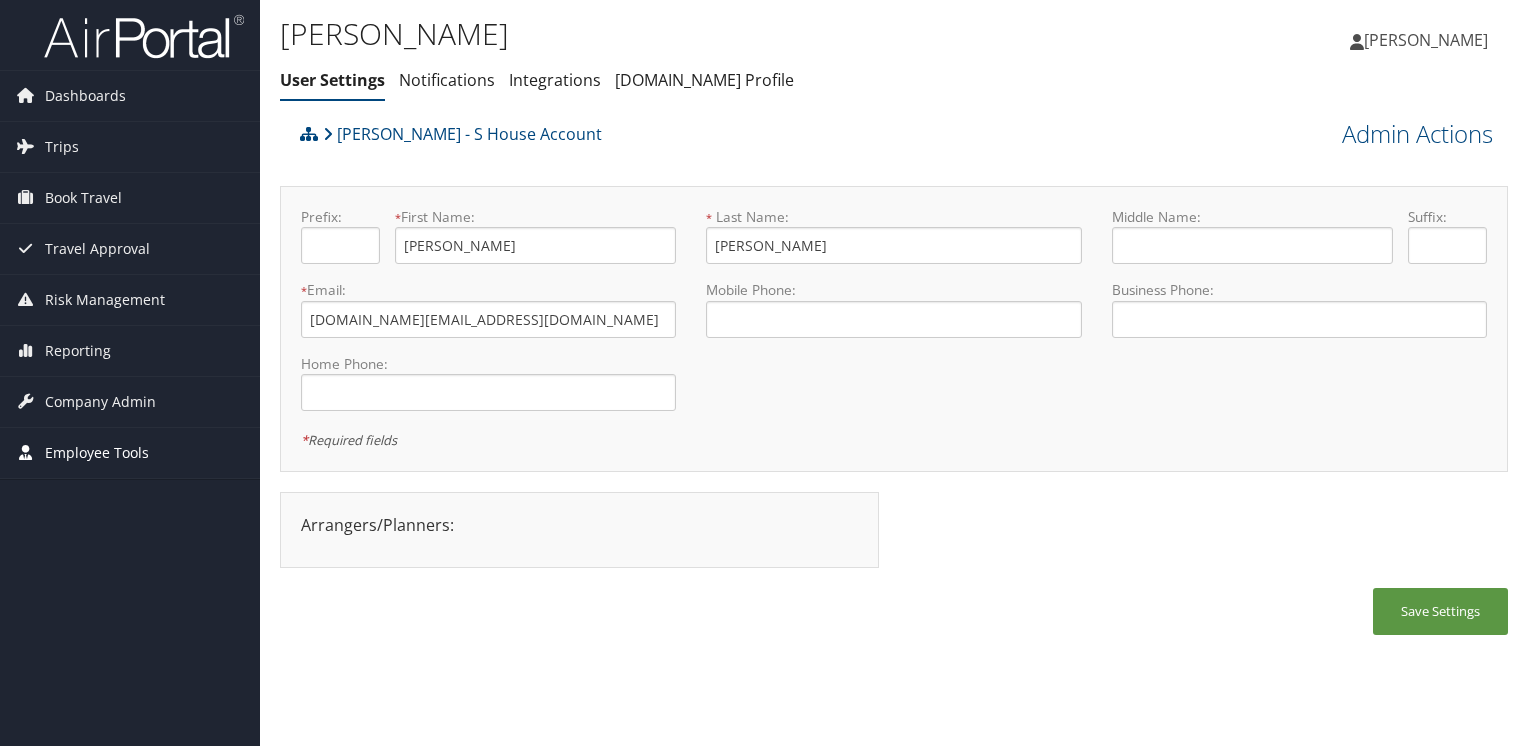 click on "Employee Tools" at bounding box center (97, 453) 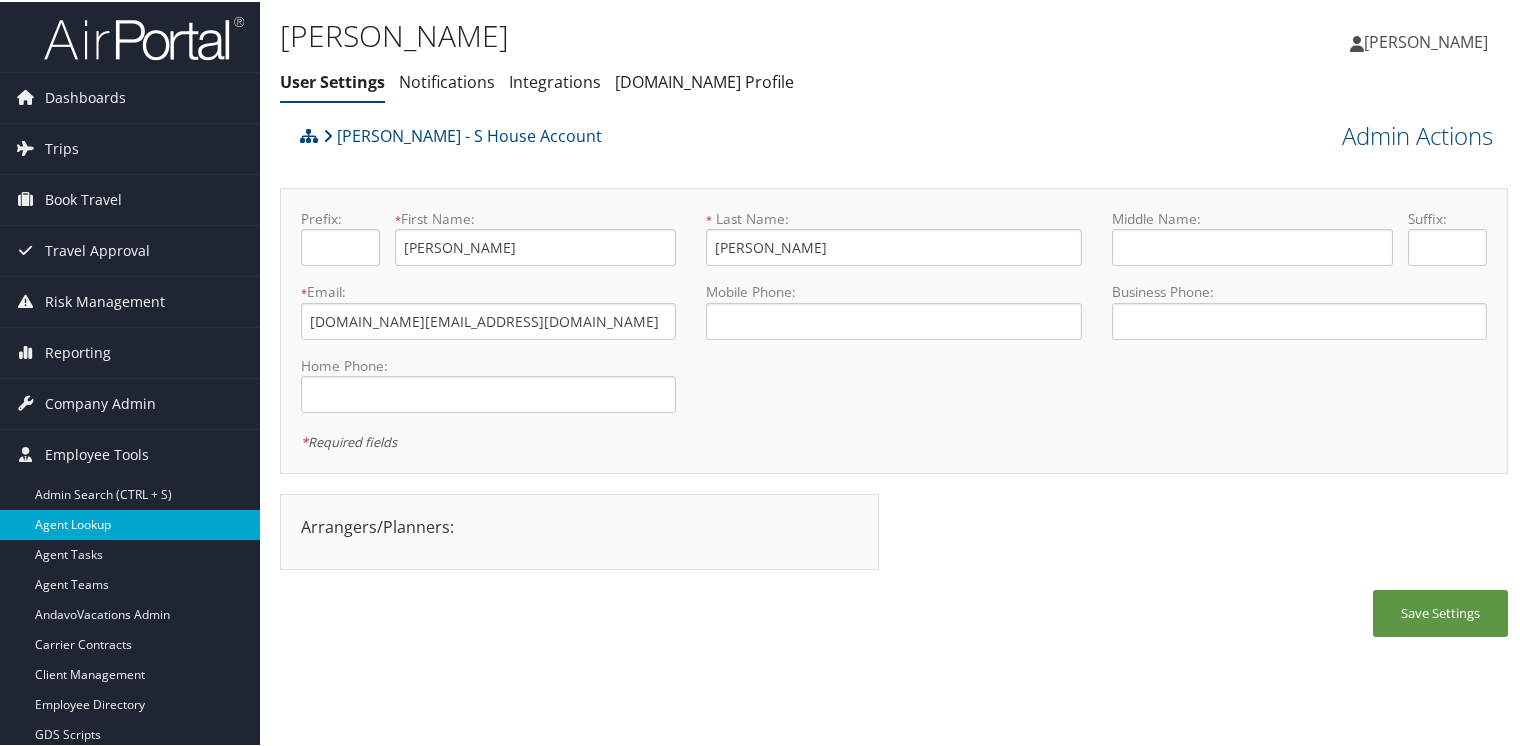 scroll, scrollTop: 60, scrollLeft: 0, axis: vertical 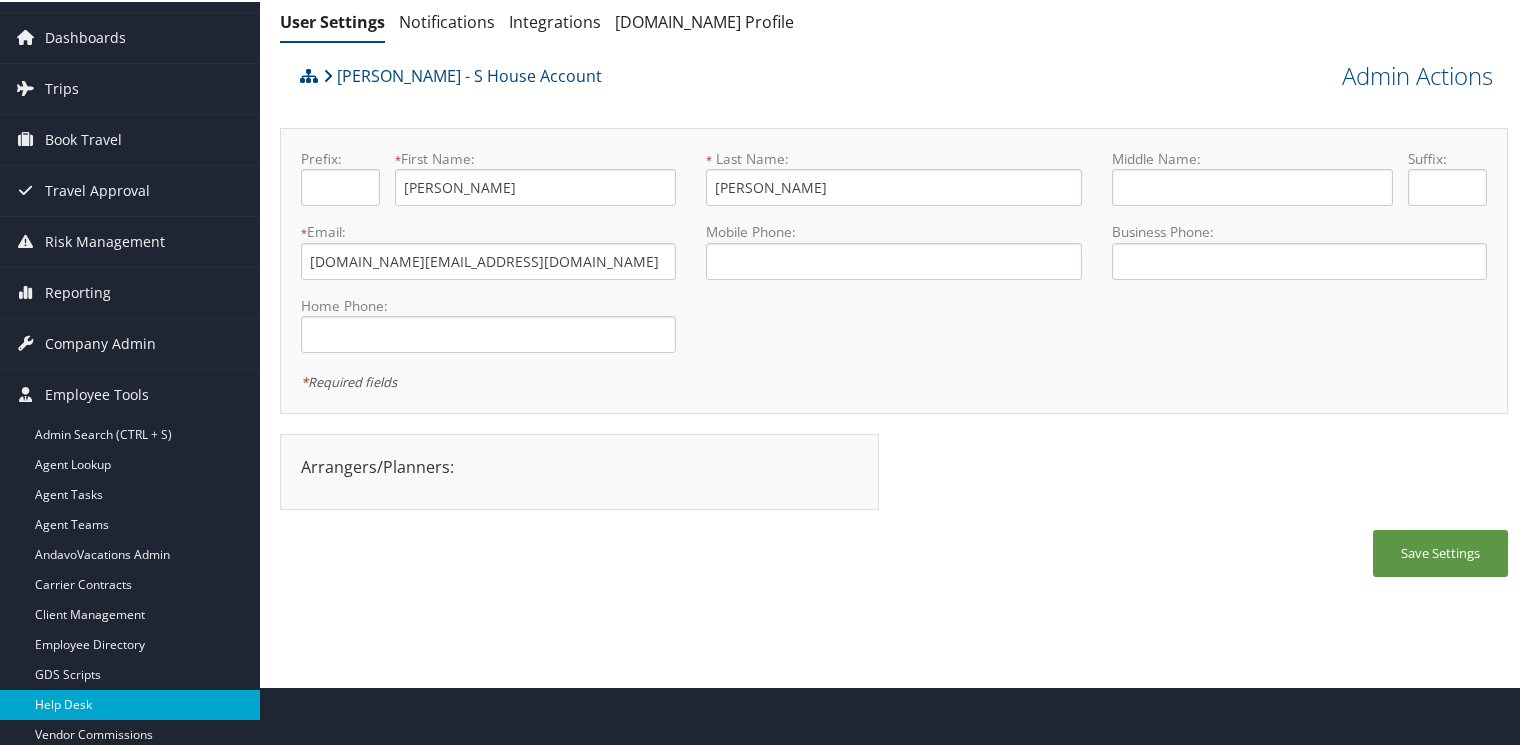 click on "Help Desk" at bounding box center [130, 703] 